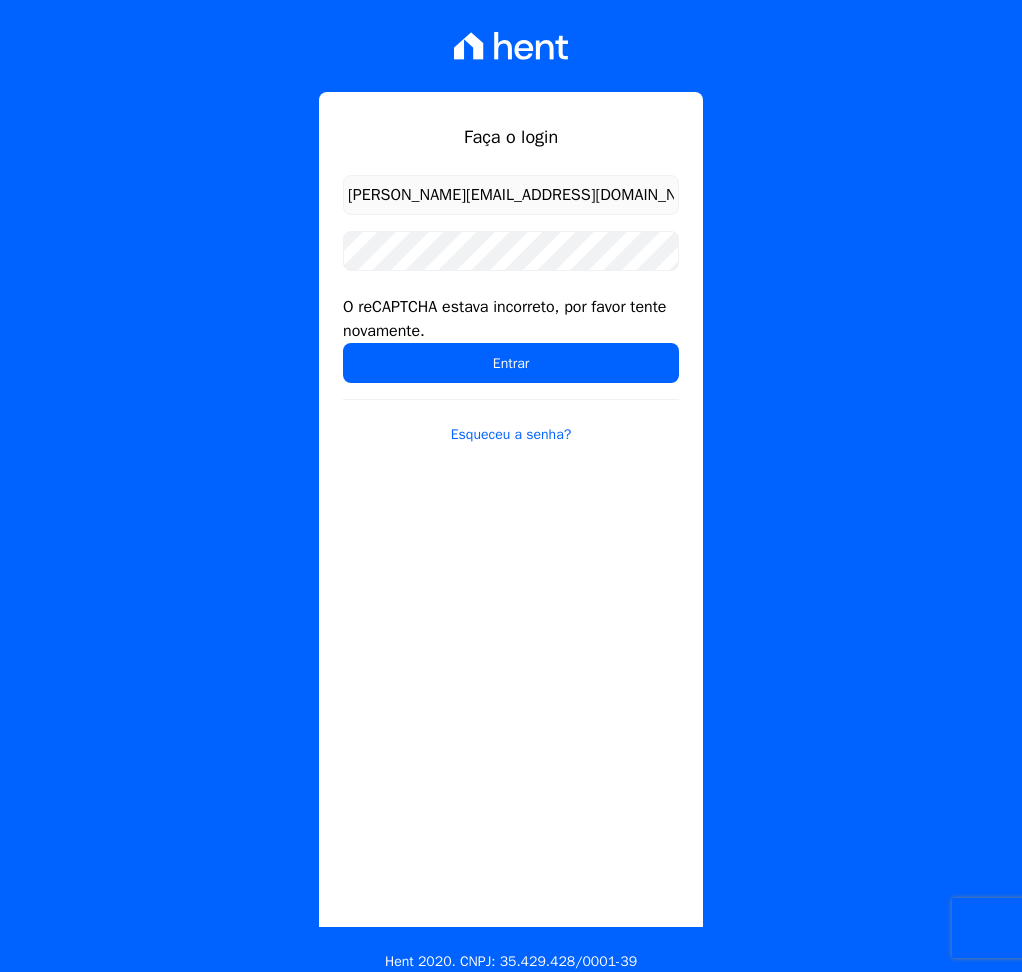 click on "Entrar" at bounding box center (511, 363) 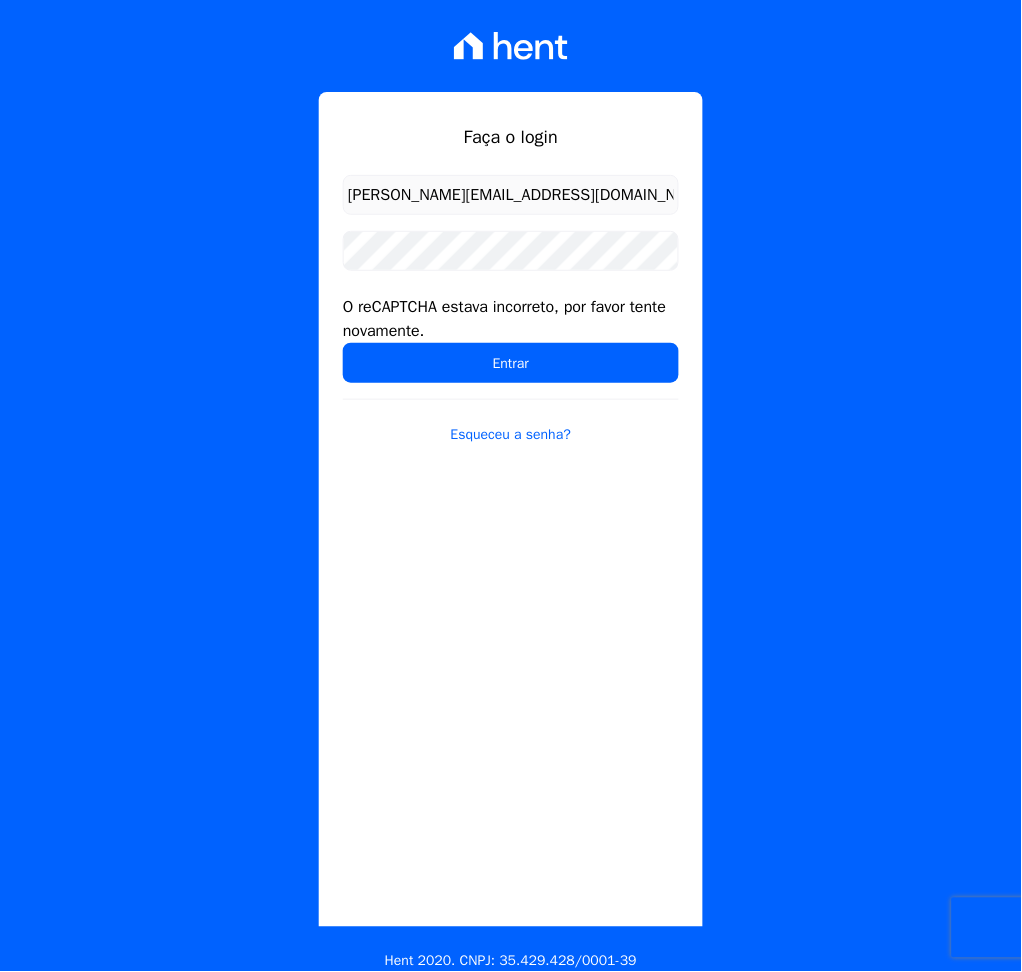 click on "O reCAPTCHA estava incorreto, por favor tente novamente." at bounding box center [511, 319] 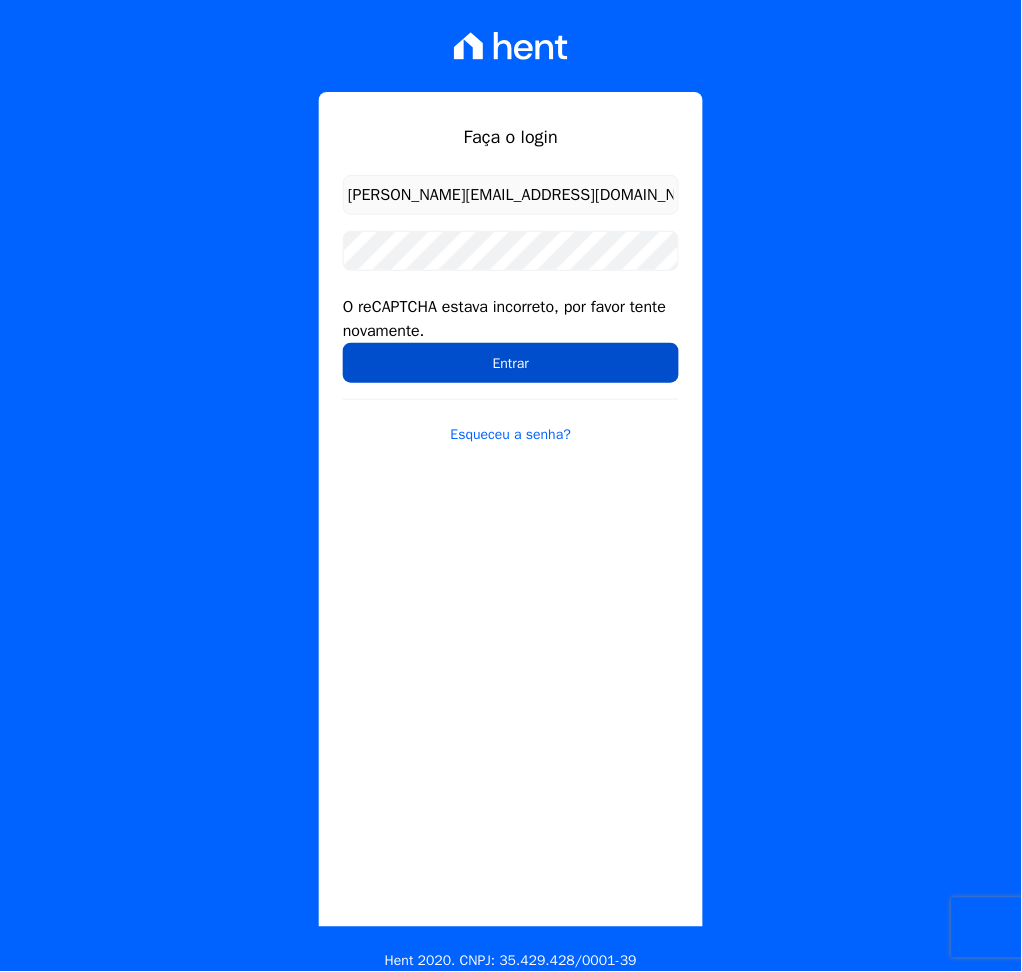 click on "Entrar" at bounding box center [511, 363] 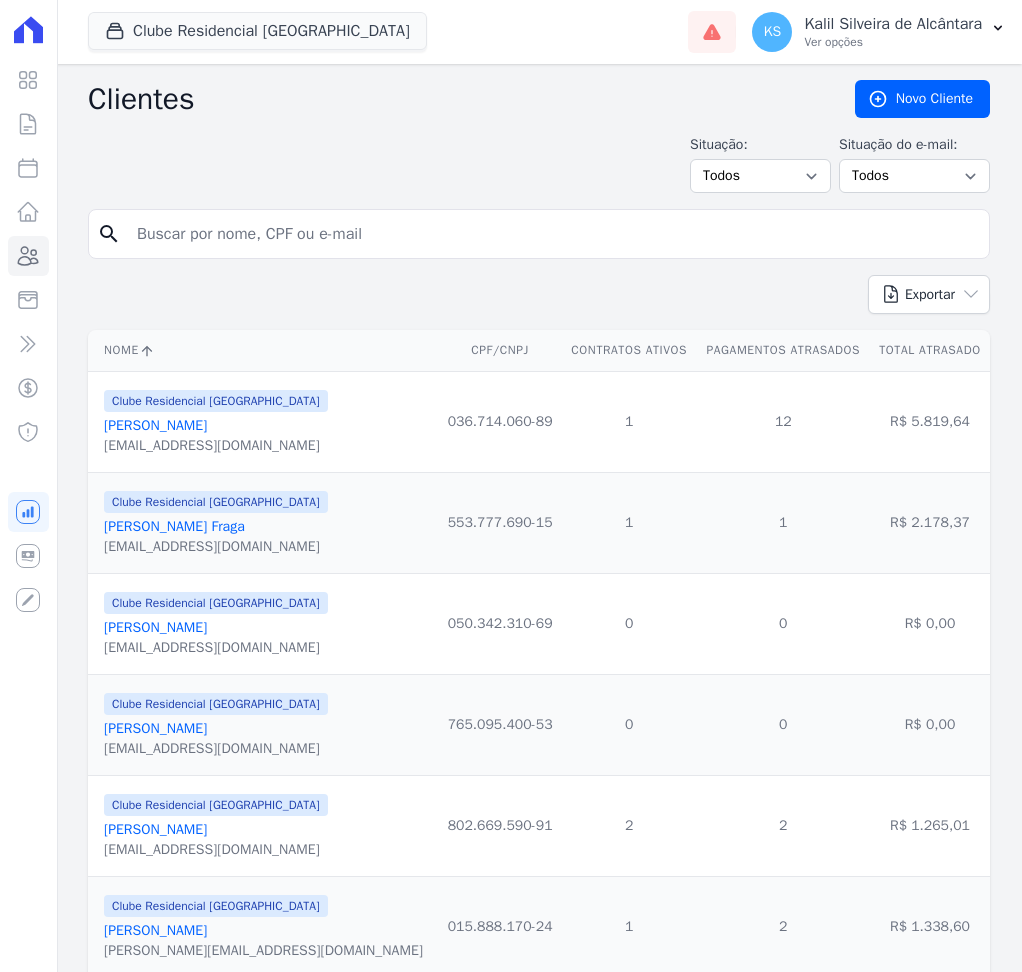 scroll, scrollTop: 0, scrollLeft: 0, axis: both 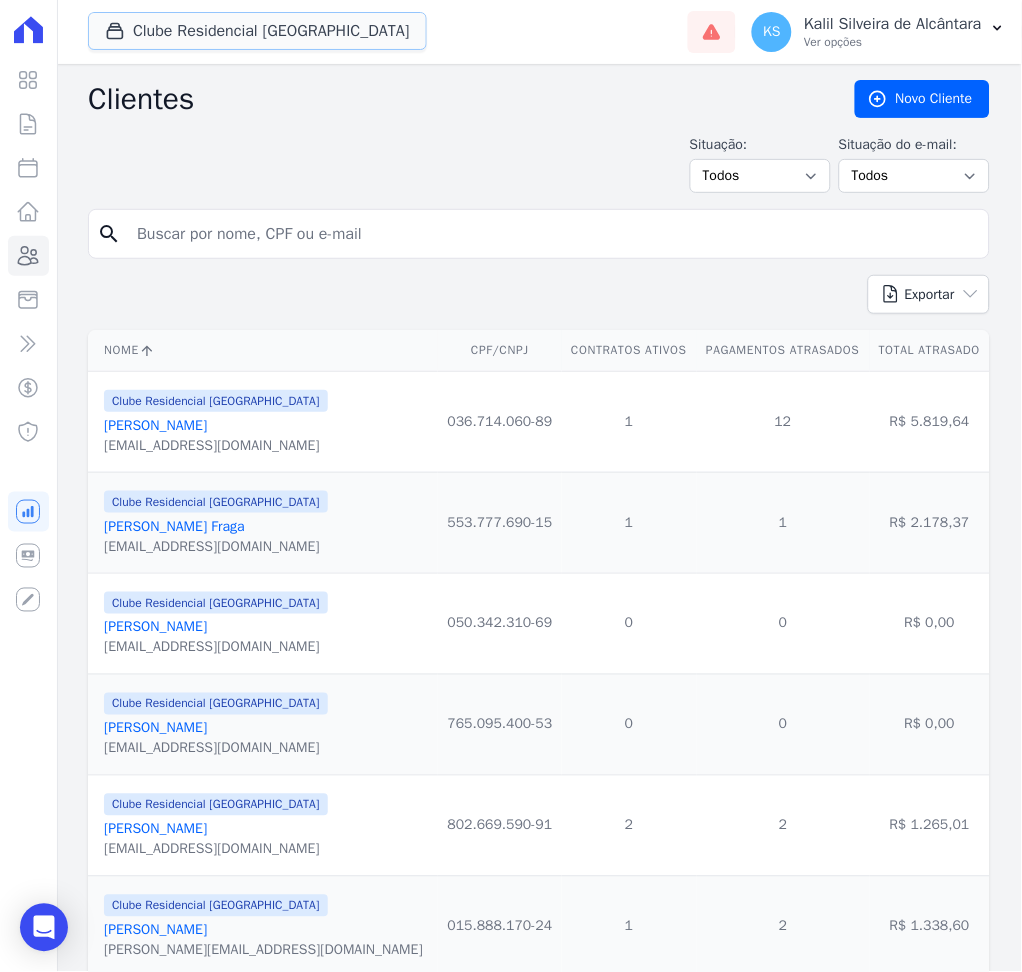 drag, startPoint x: 261, startPoint y: 29, endPoint x: 306, endPoint y: 52, distance: 50.537113 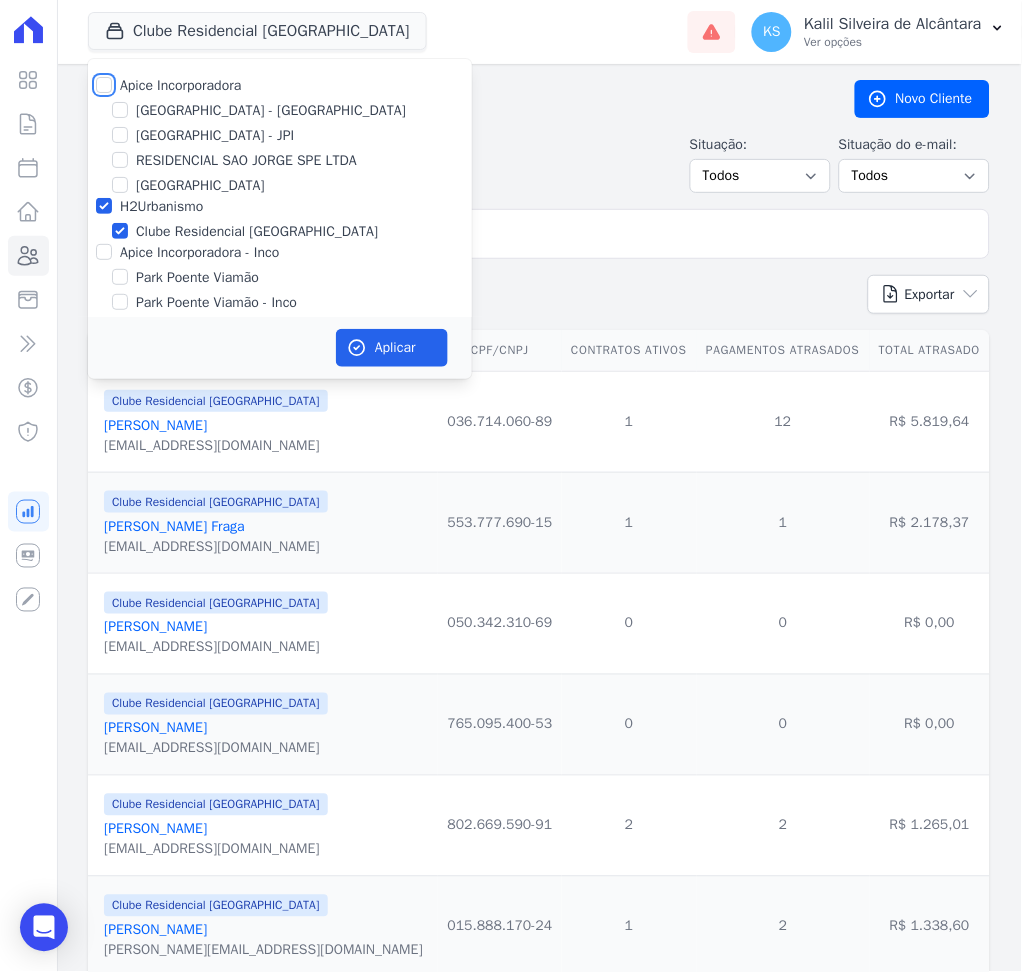 click on "Apice Incorporadora" at bounding box center (104, 85) 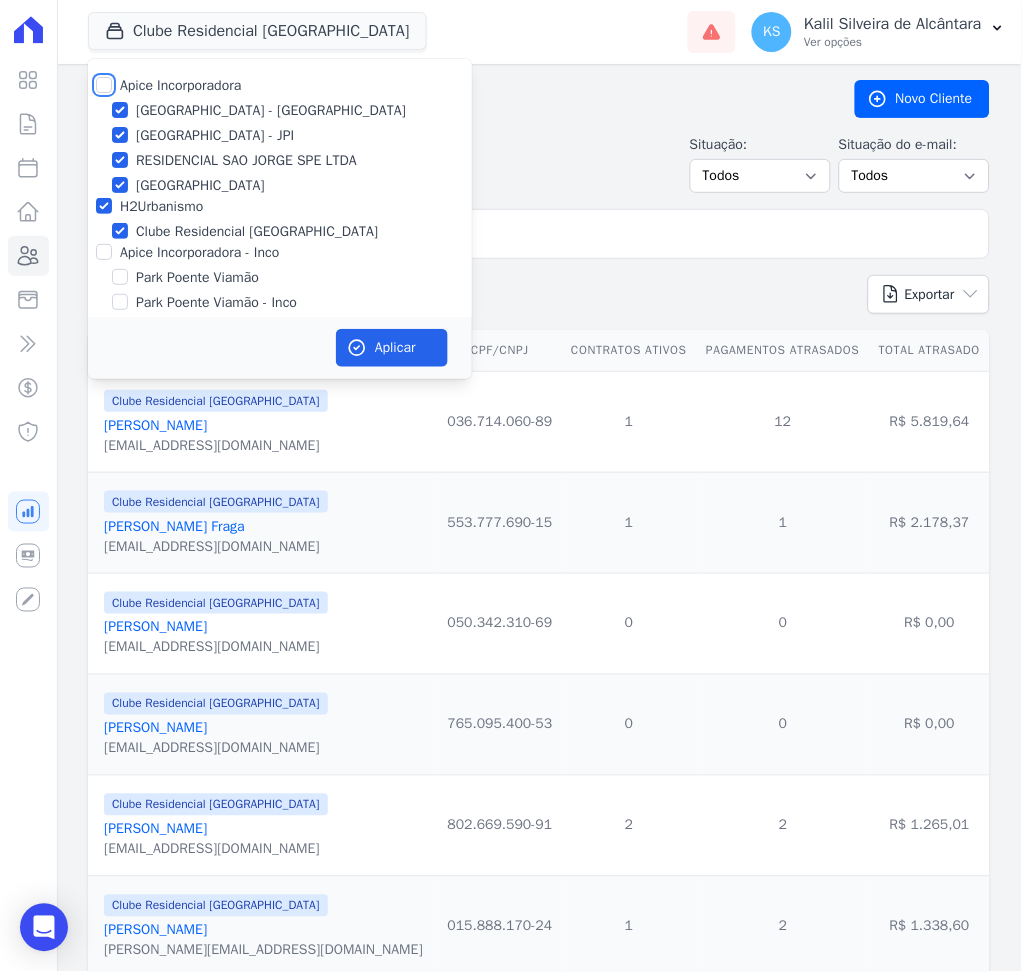 checkbox on "true" 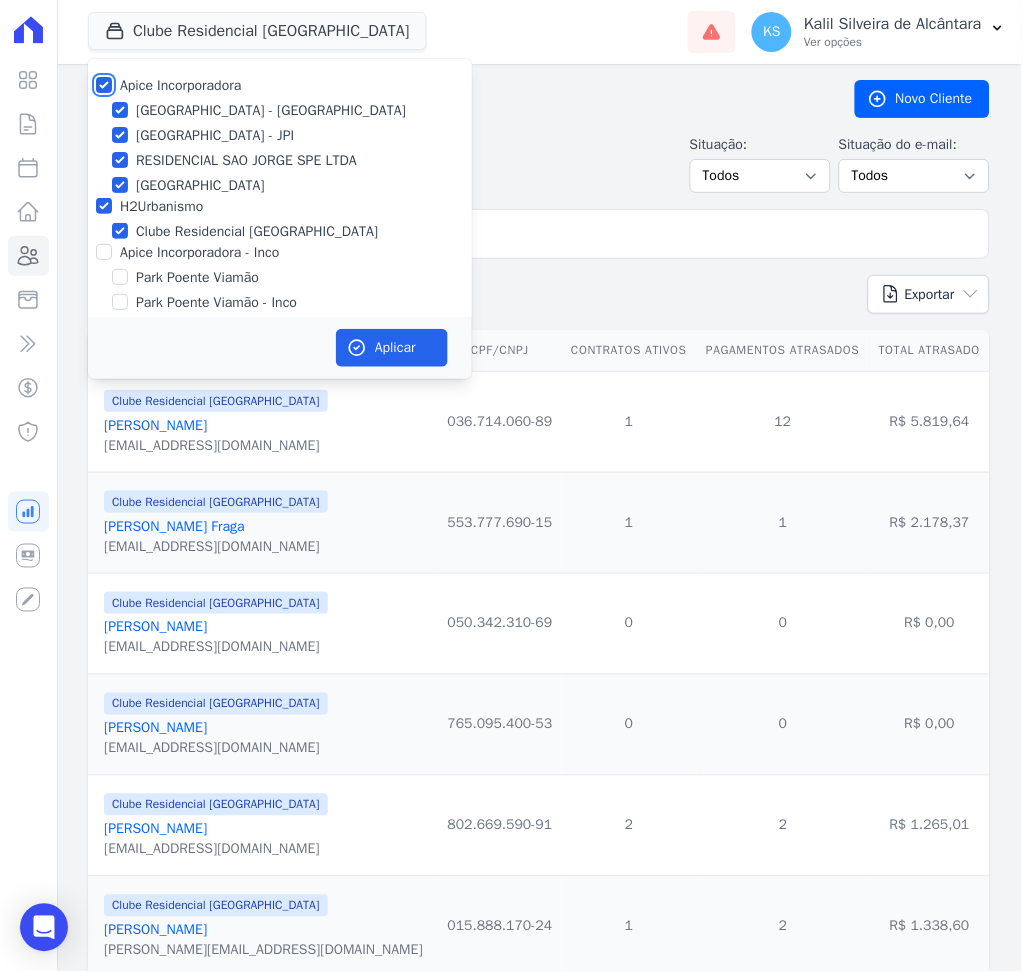 checkbox on "true" 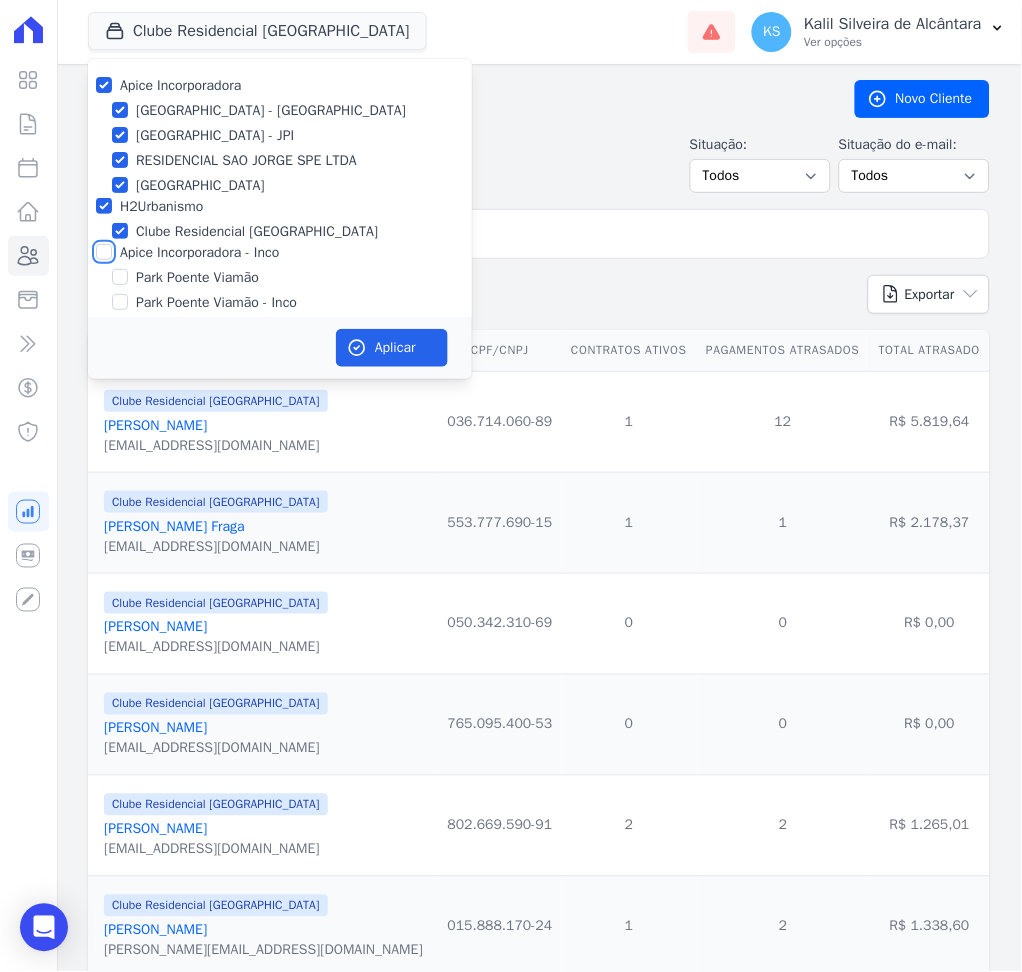 click on "Apice Incorporadora - Inco" at bounding box center (104, 252) 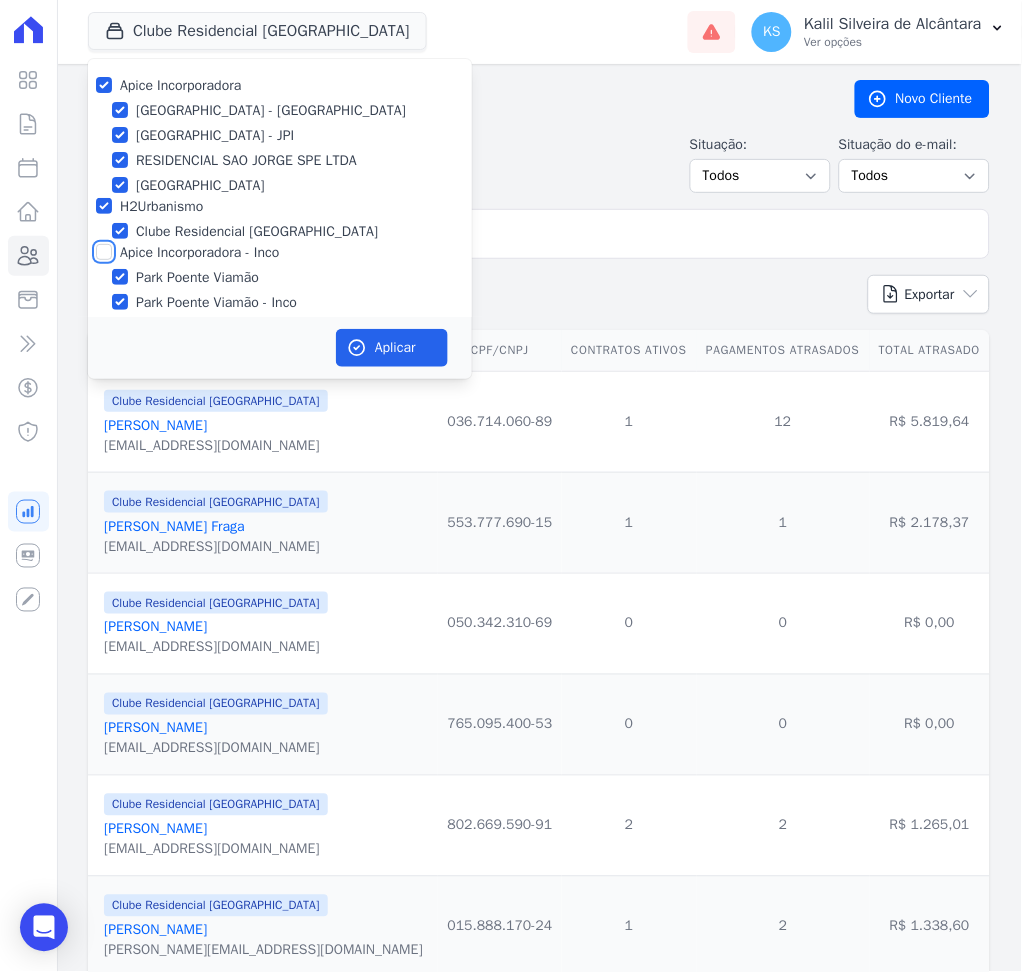 checkbox on "true" 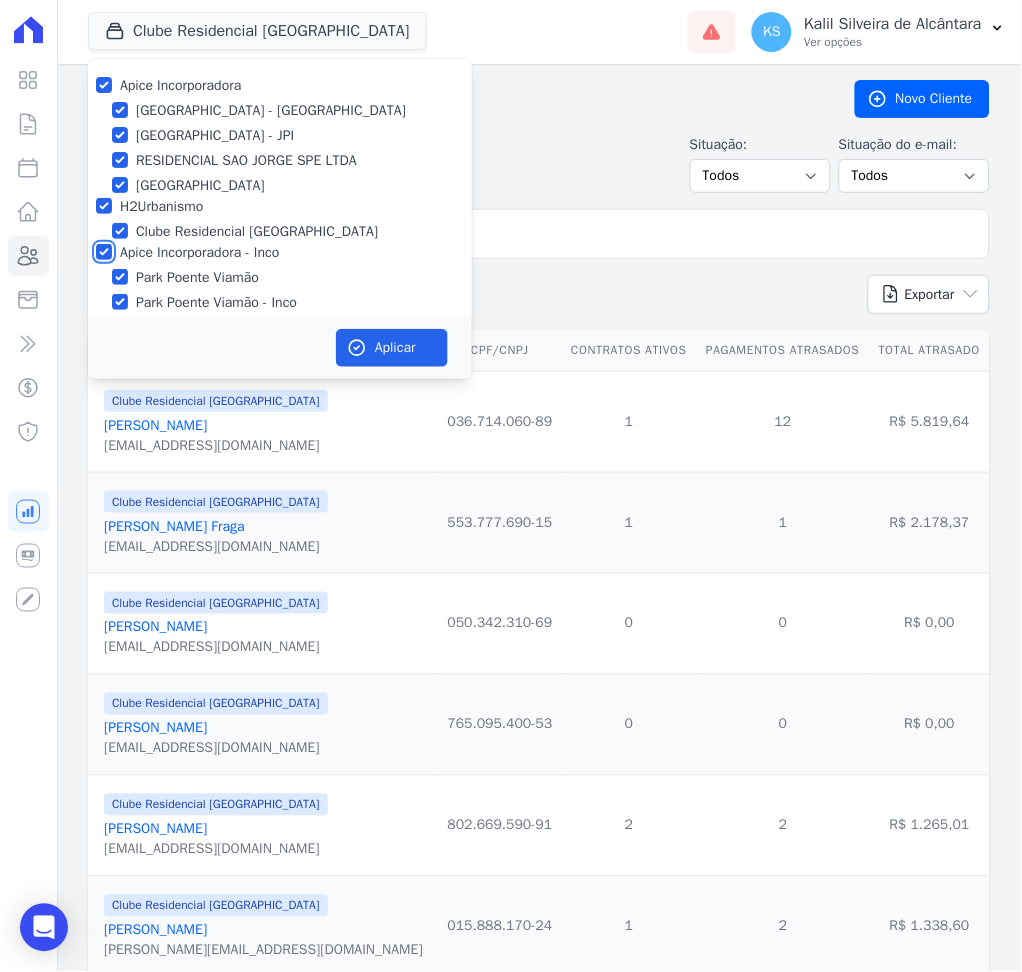 checkbox on "true" 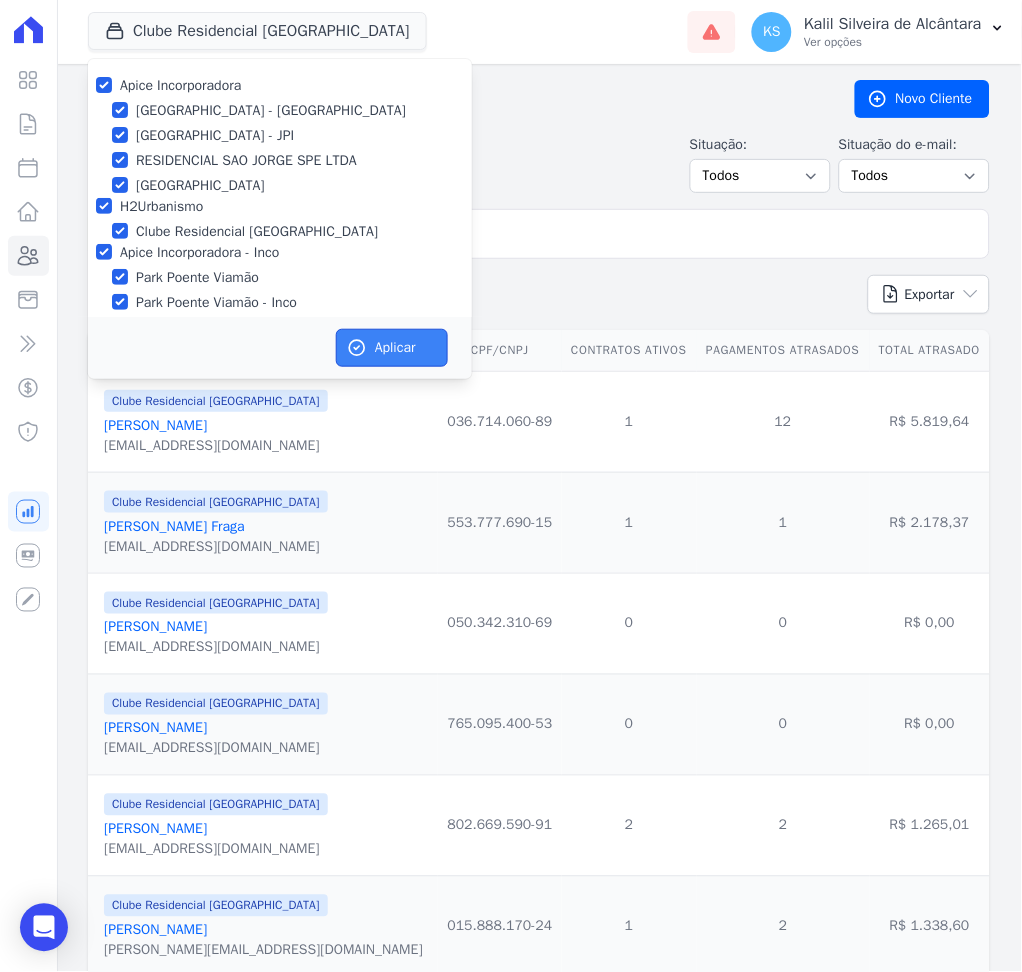 click on "Aplicar" at bounding box center (392, 348) 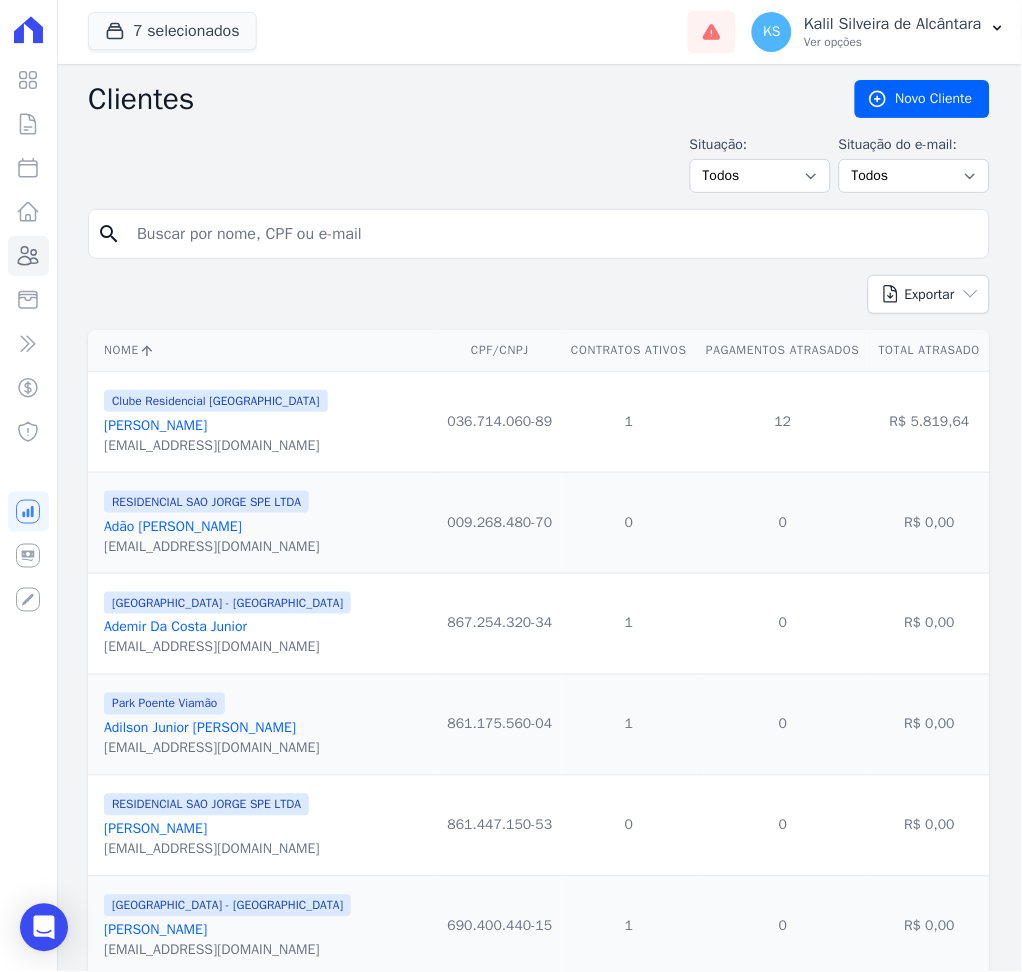 click at bounding box center [553, 234] 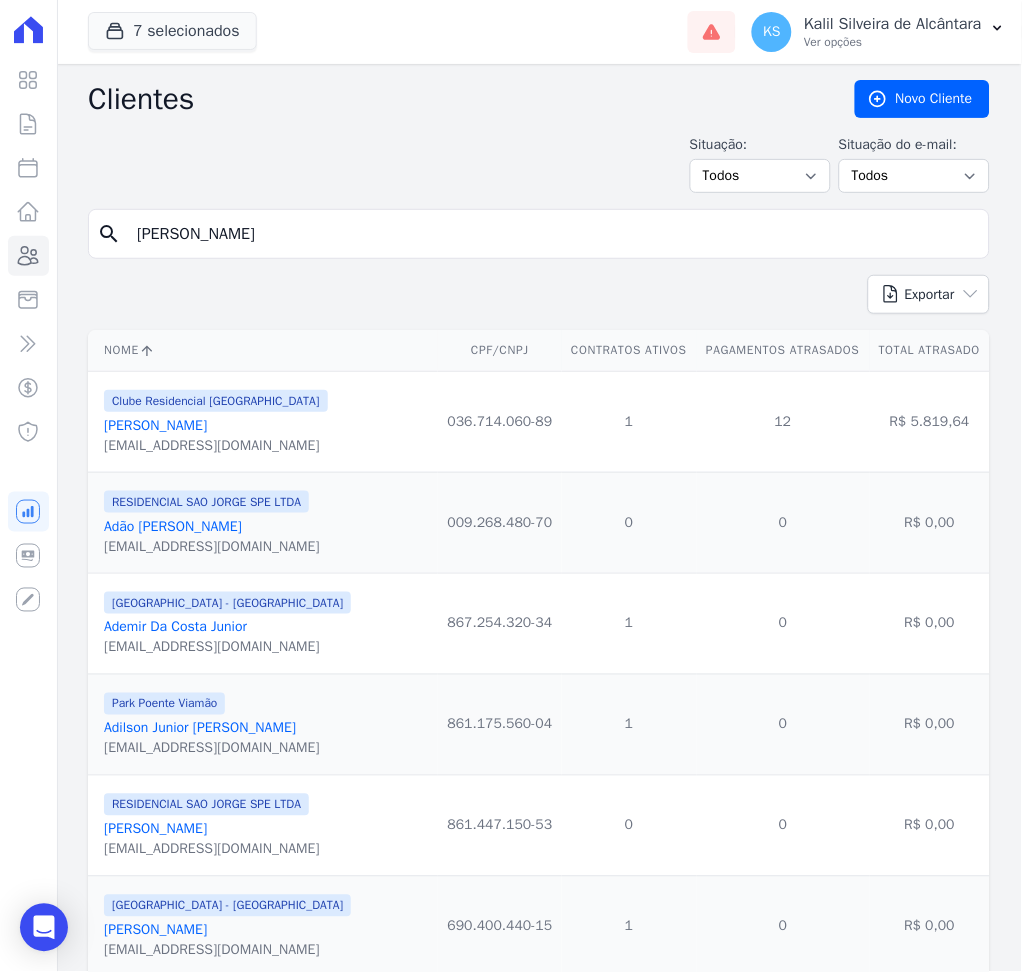 type on "[PERSON_NAME]" 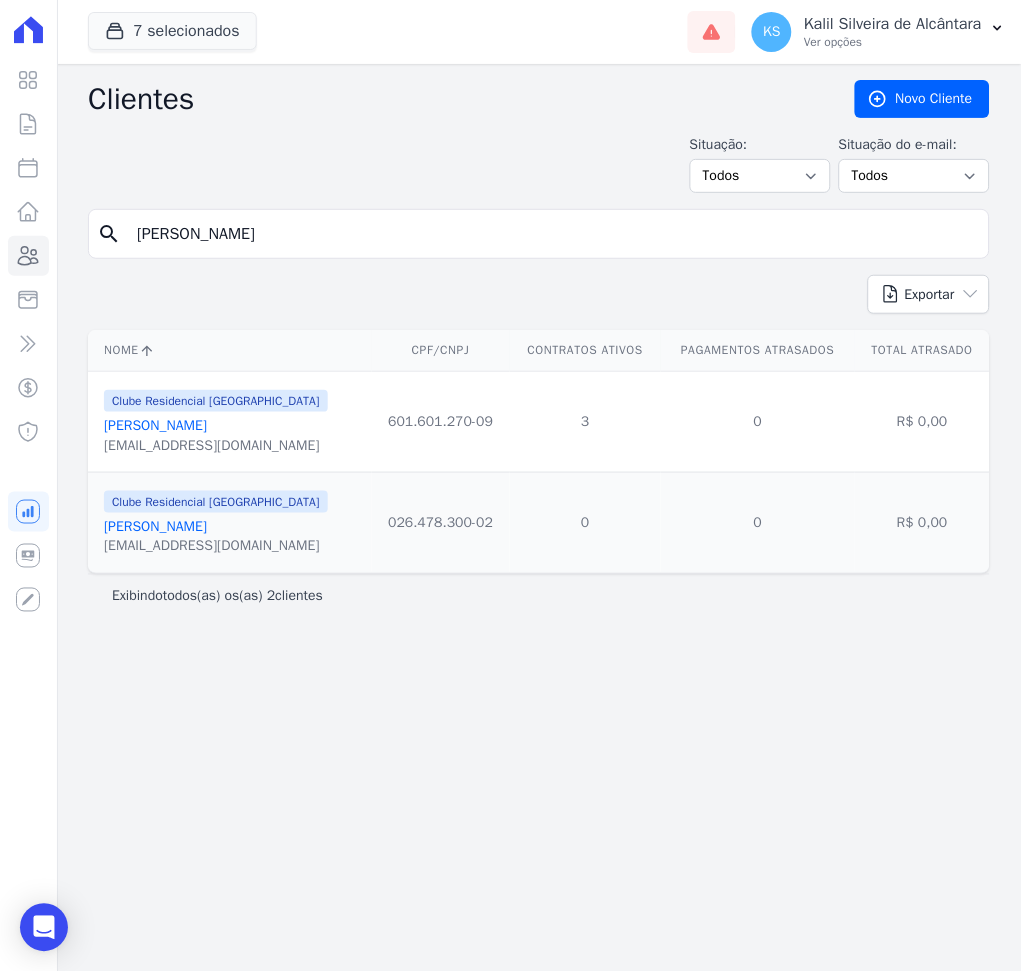 click on "[PERSON_NAME]" at bounding box center [155, 425] 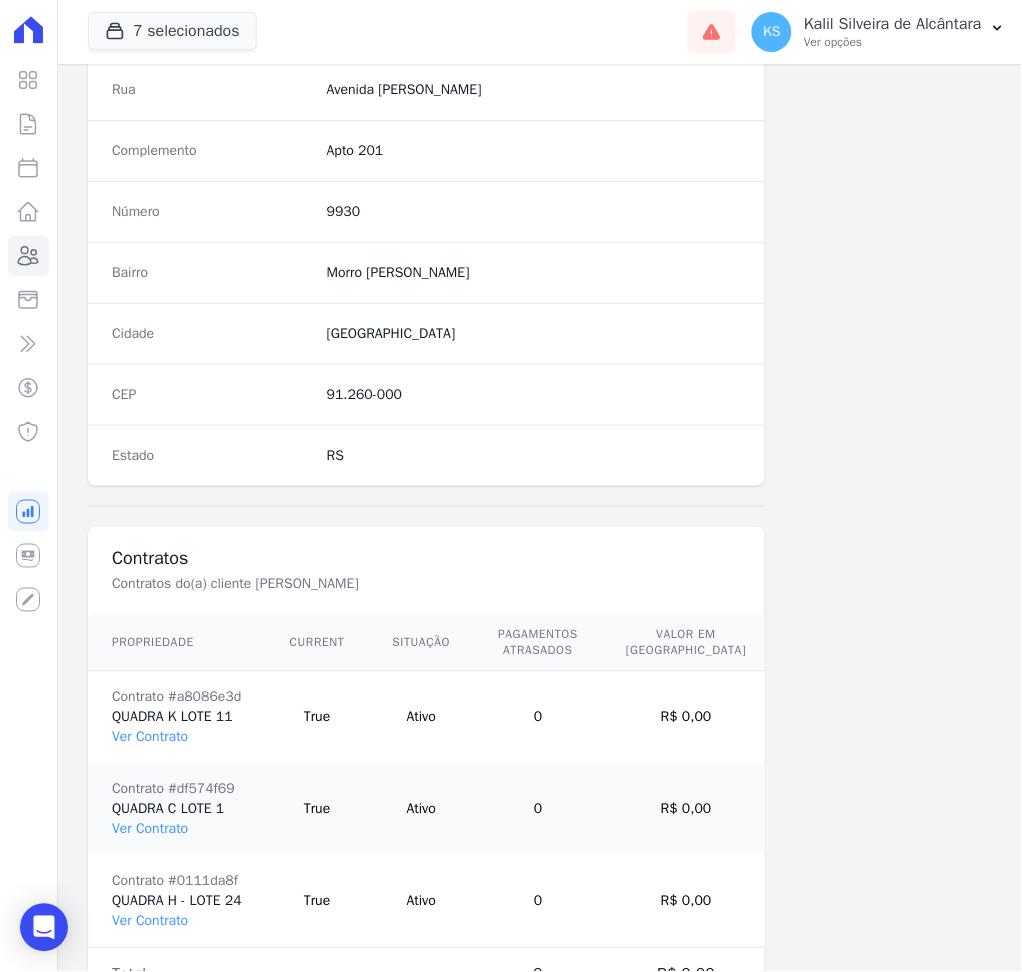 scroll, scrollTop: 1099, scrollLeft: 0, axis: vertical 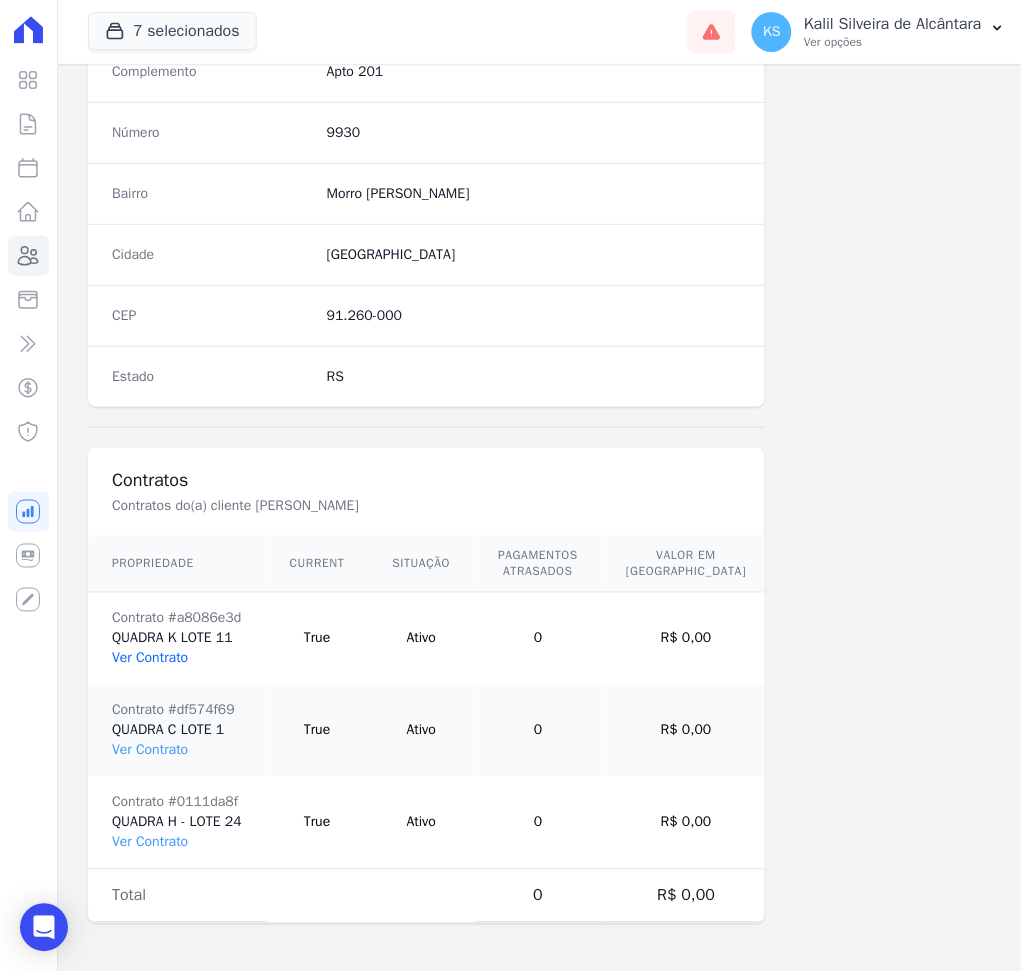 click on "Ver Contrato" at bounding box center [150, 658] 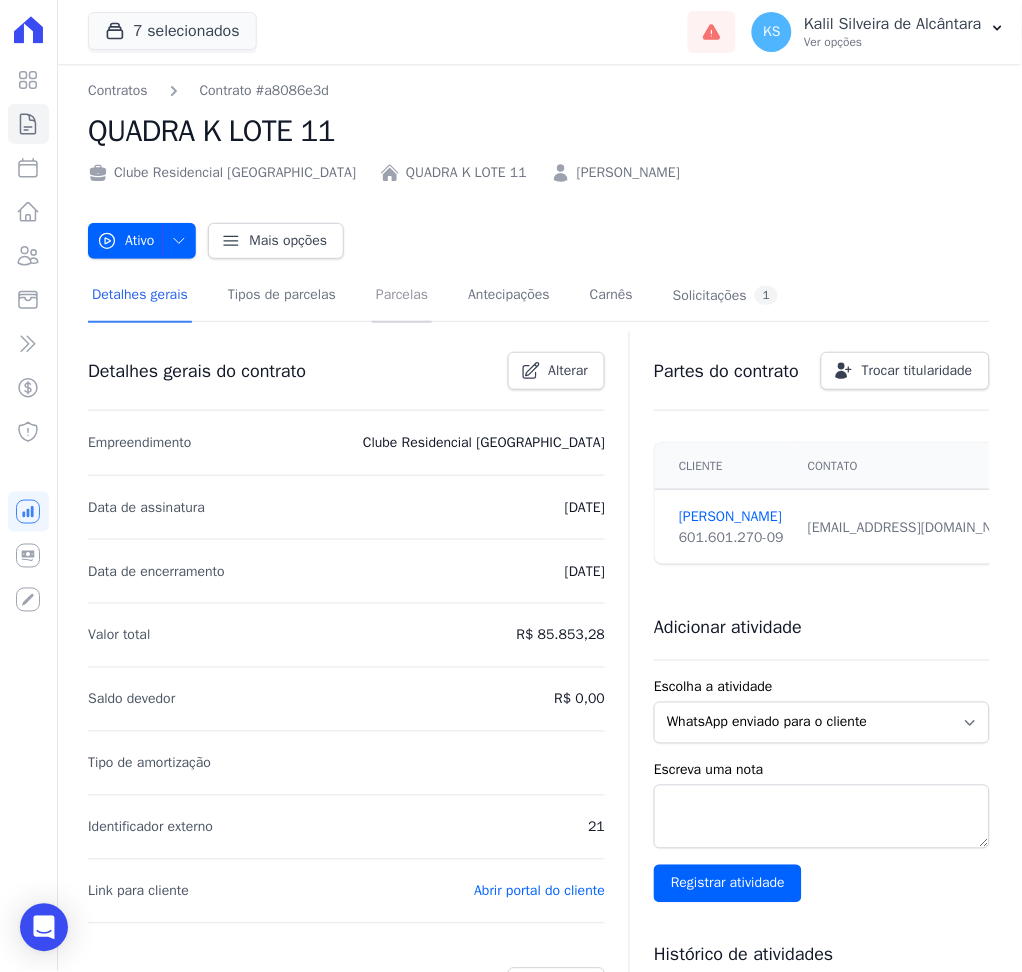 click on "Parcelas" at bounding box center (402, 296) 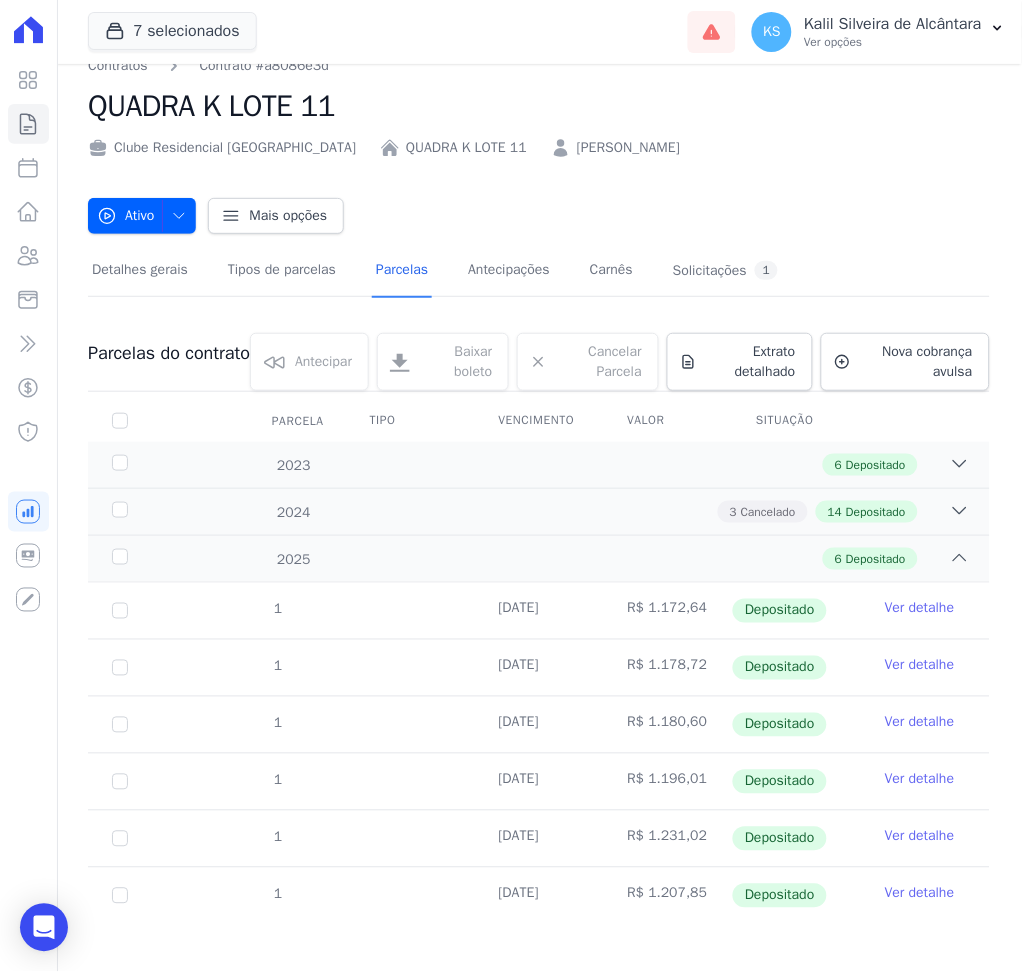 scroll, scrollTop: 36, scrollLeft: 0, axis: vertical 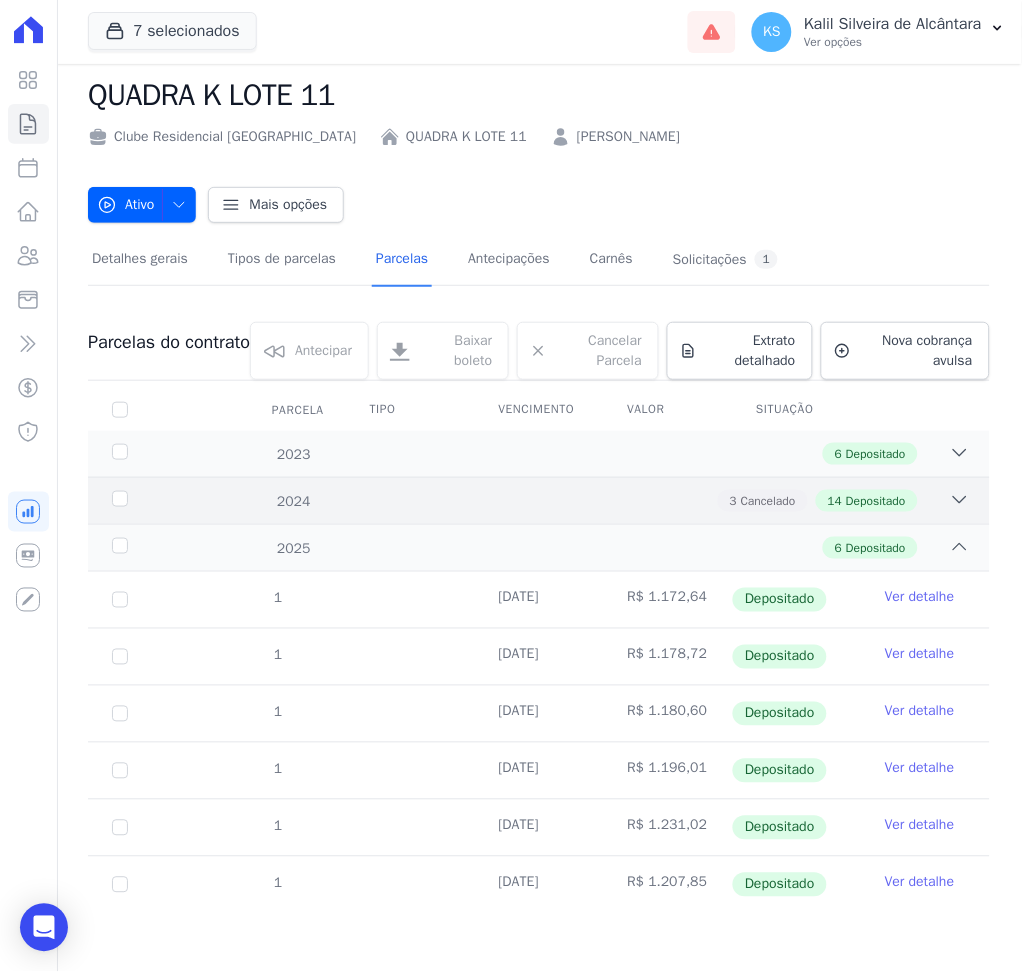 click 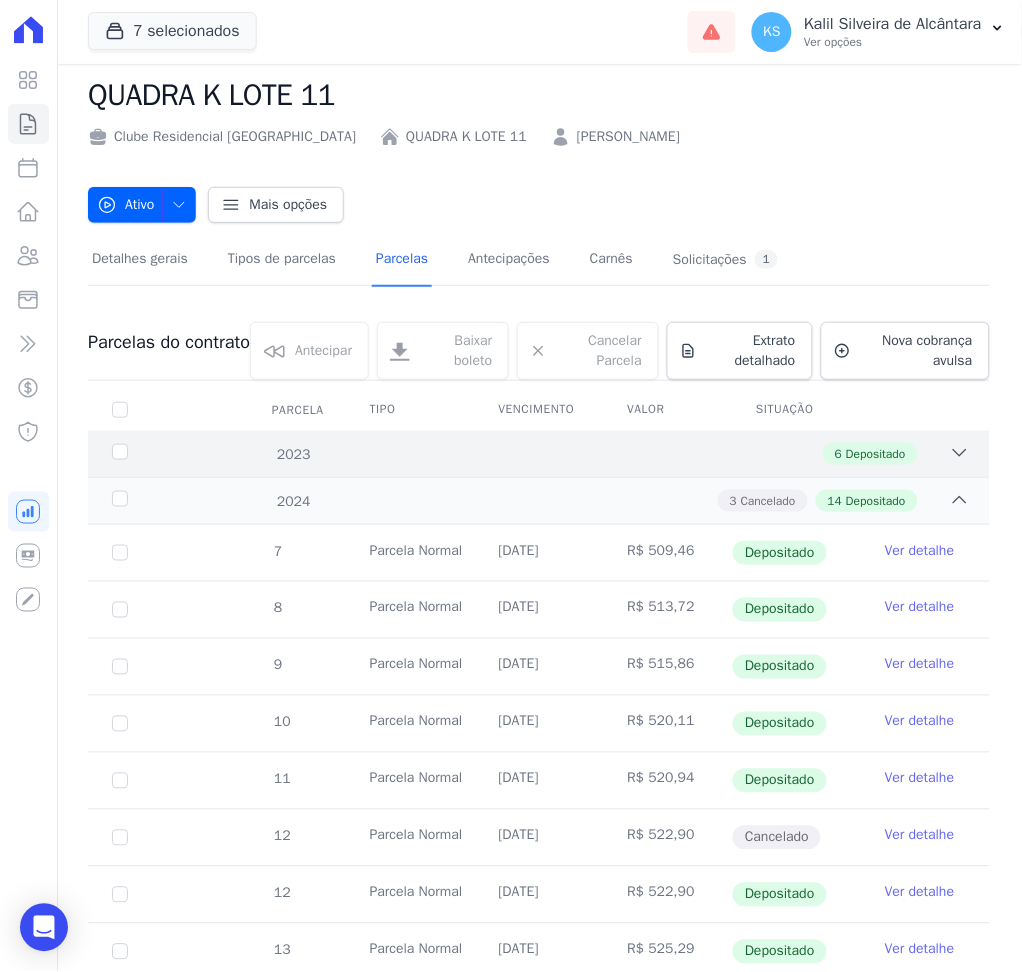 click 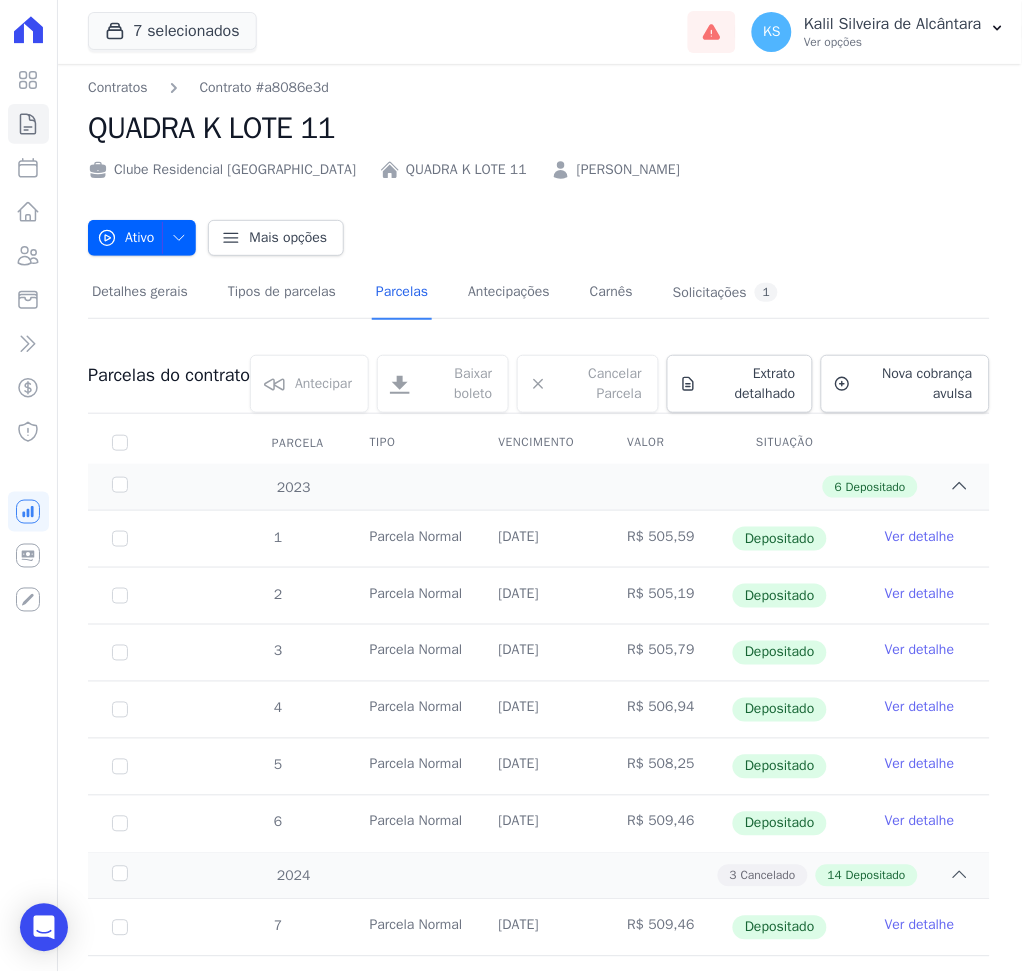 scroll, scrollTop: 0, scrollLeft: 0, axis: both 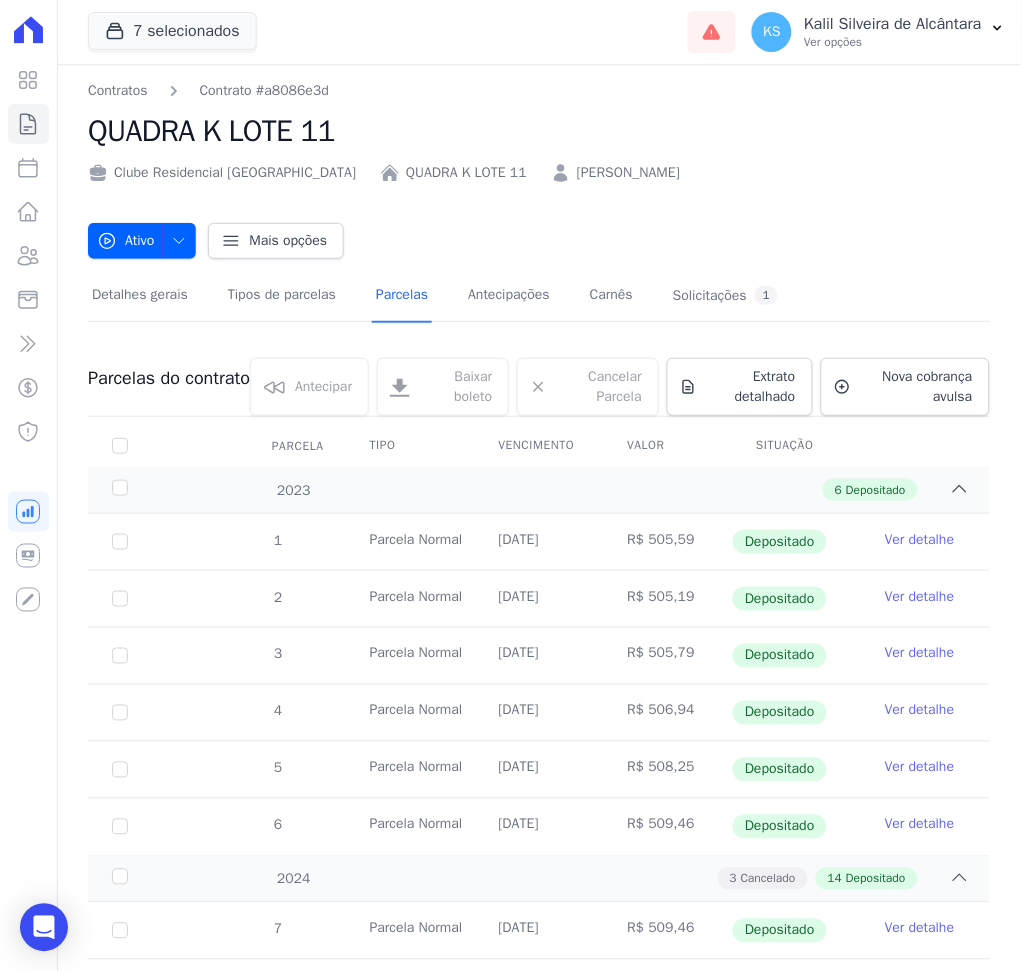 drag, startPoint x: 657, startPoint y: 181, endPoint x: 581, endPoint y: 188, distance: 76.321686 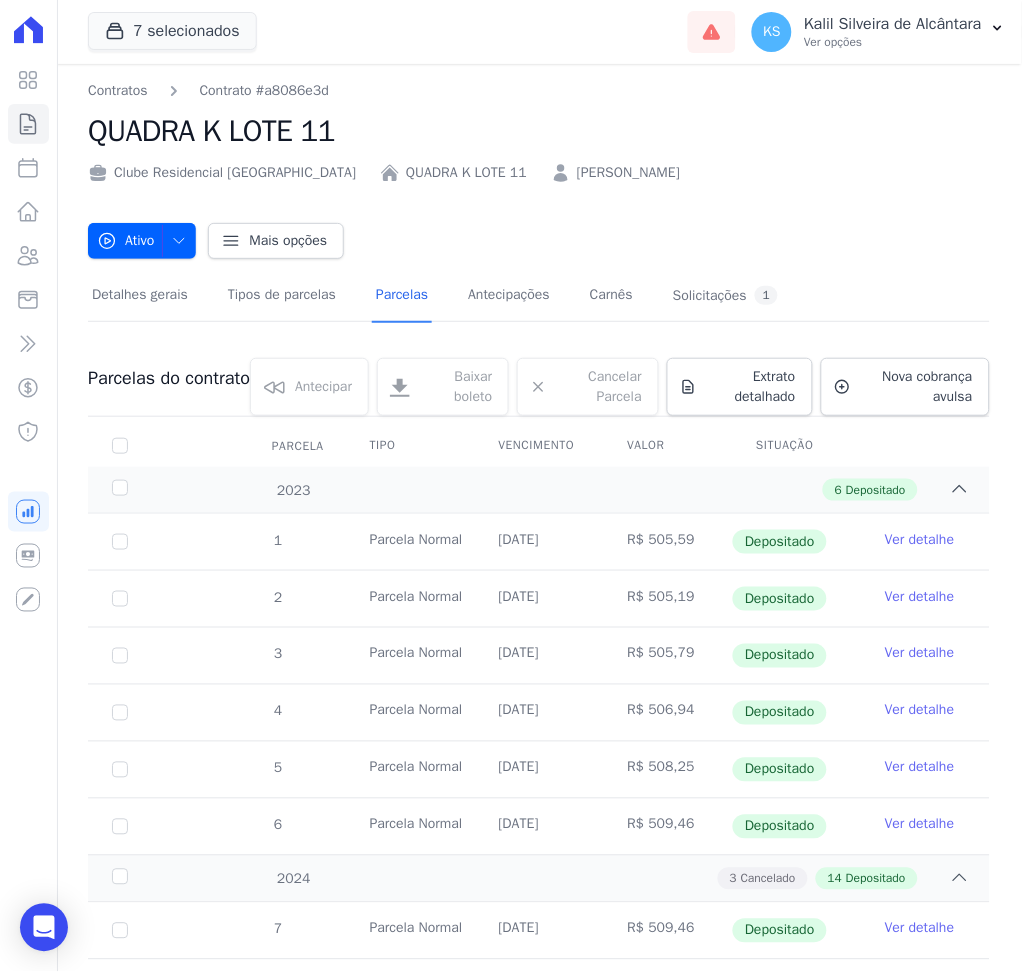 click on "[PERSON_NAME]" at bounding box center (628, 172) 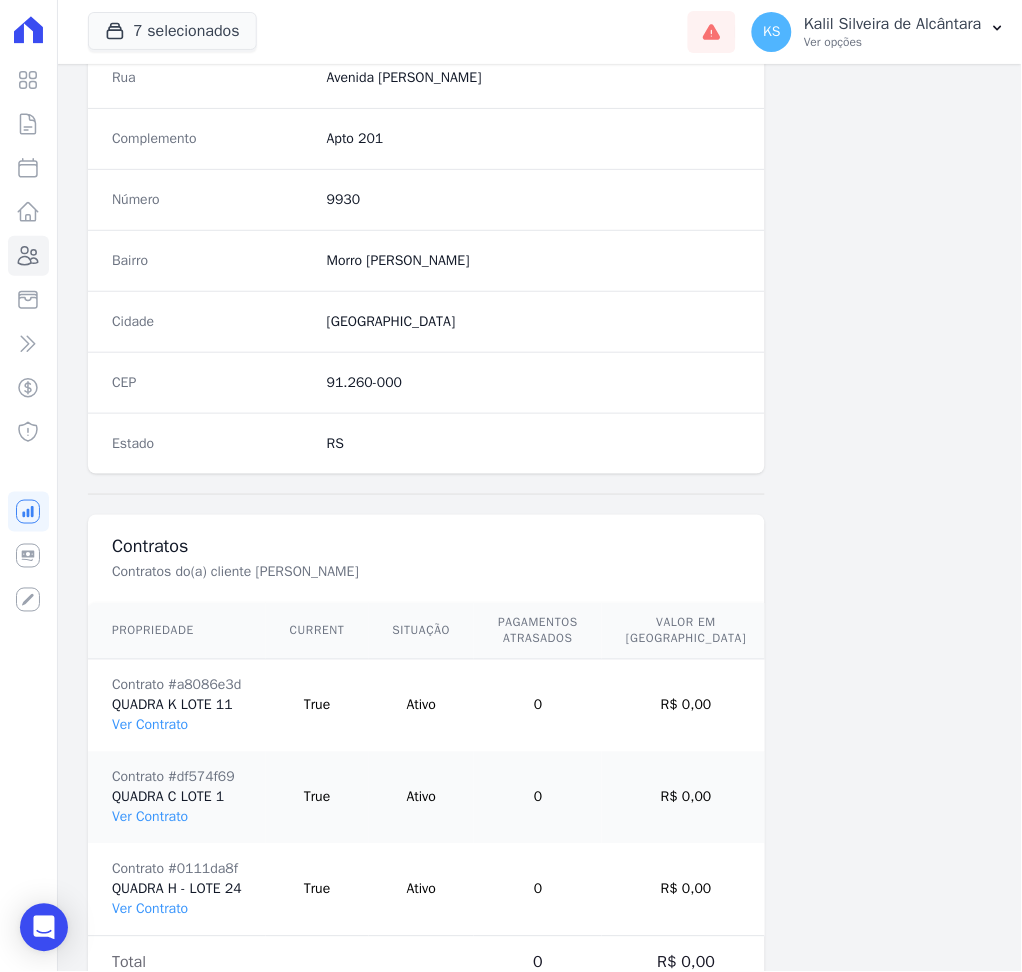 scroll, scrollTop: 1099, scrollLeft: 0, axis: vertical 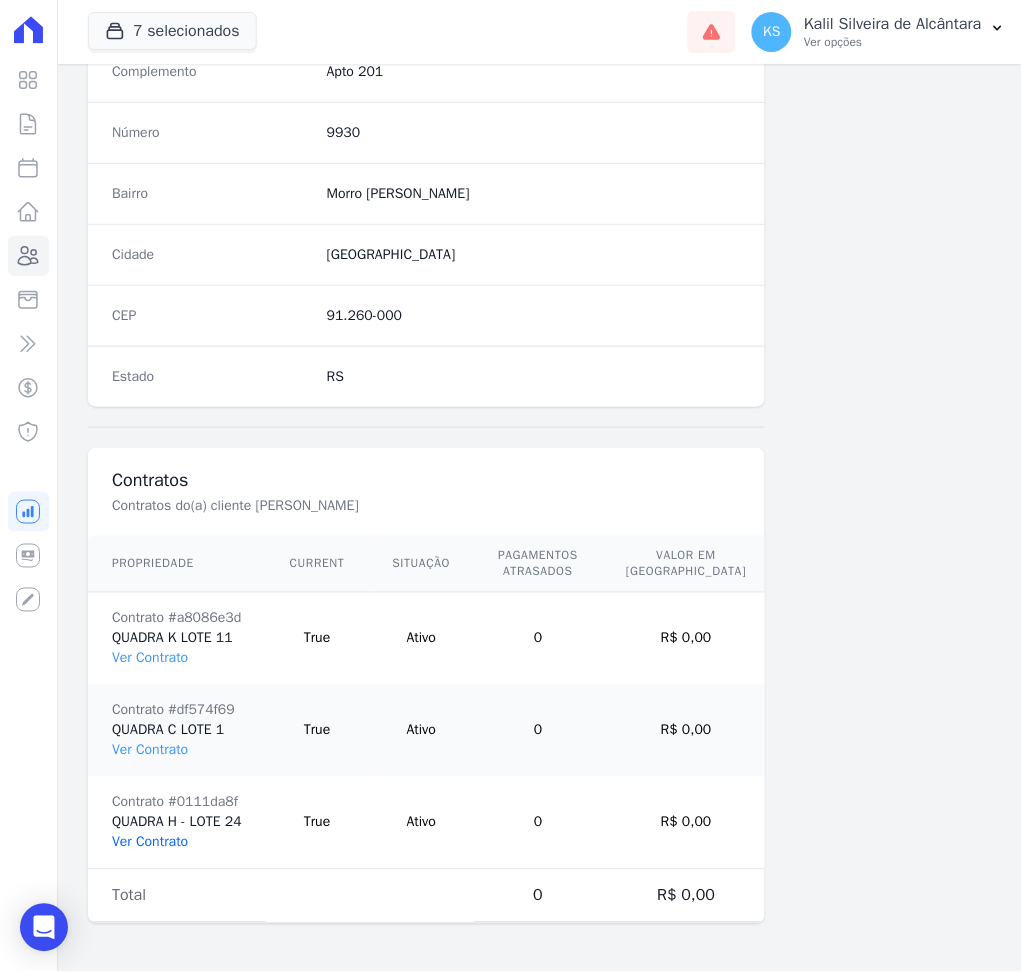 click on "Ver Contrato" at bounding box center (150, 842) 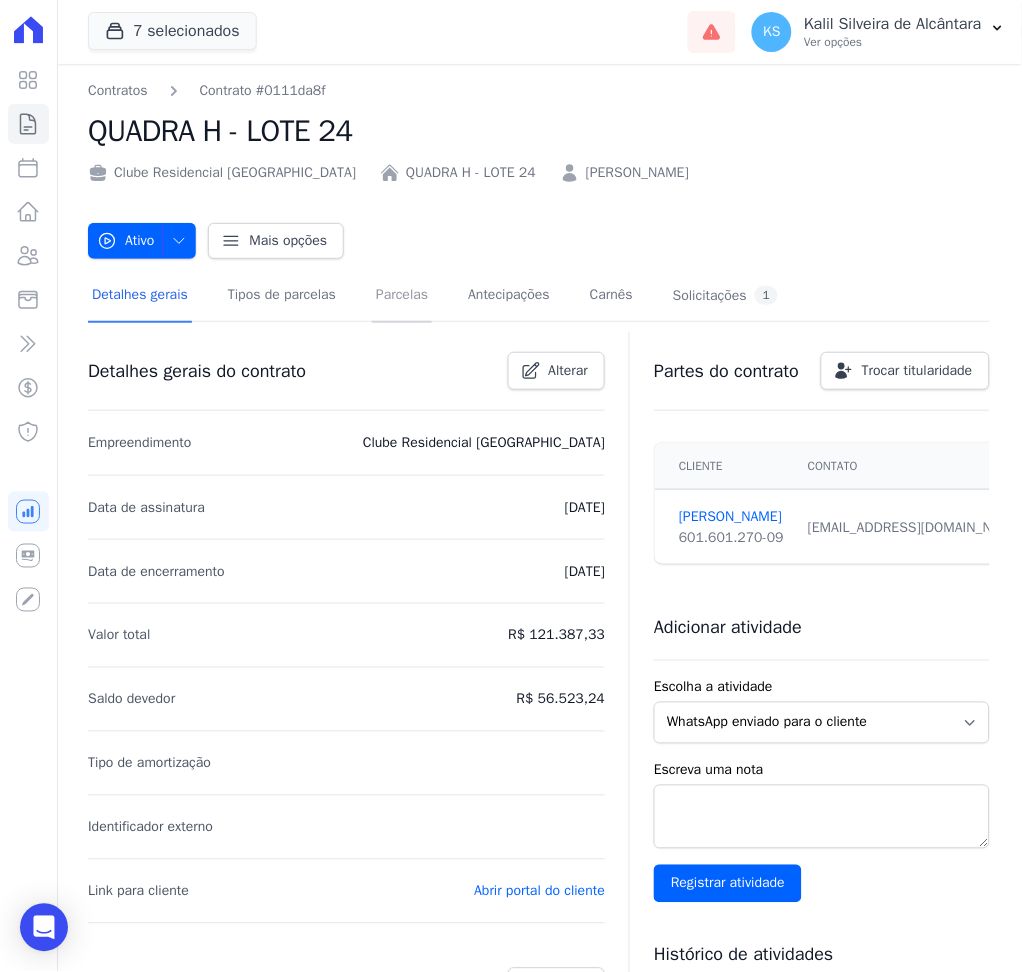 click on "Parcelas" at bounding box center (402, 296) 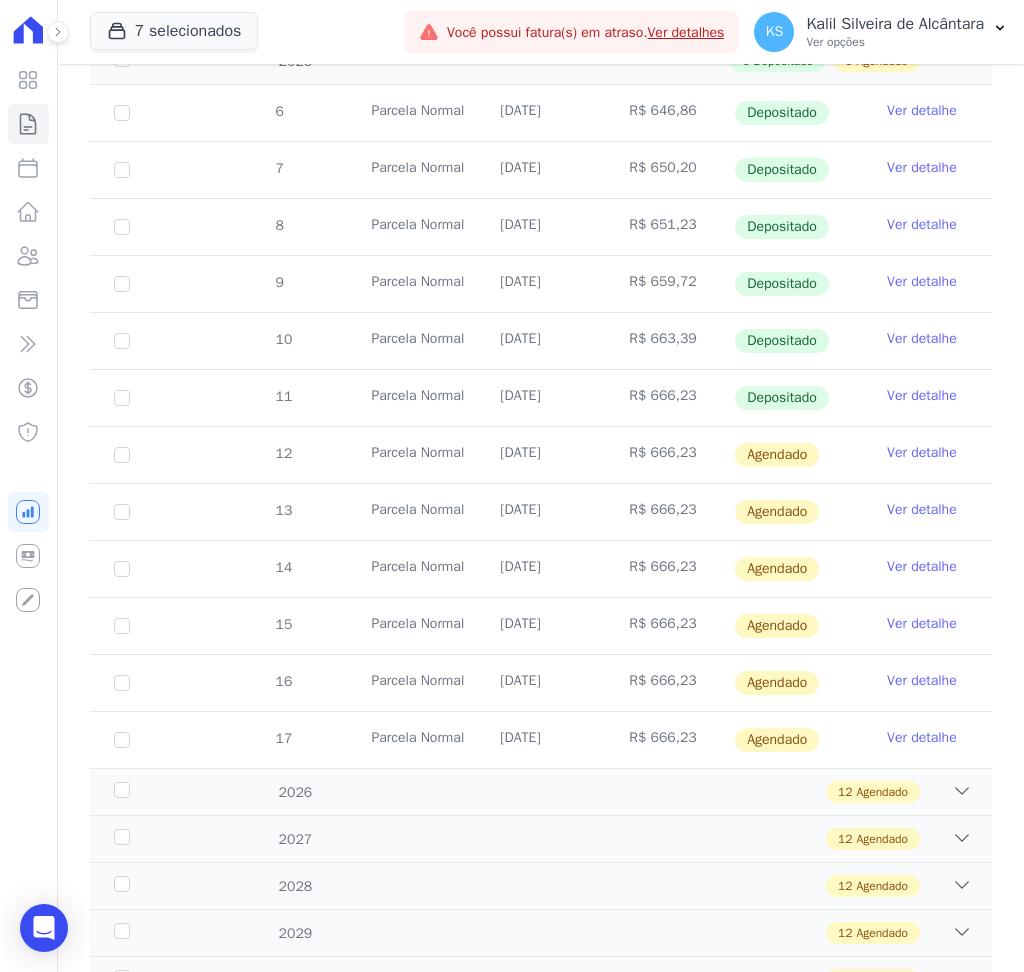 scroll, scrollTop: 324, scrollLeft: 0, axis: vertical 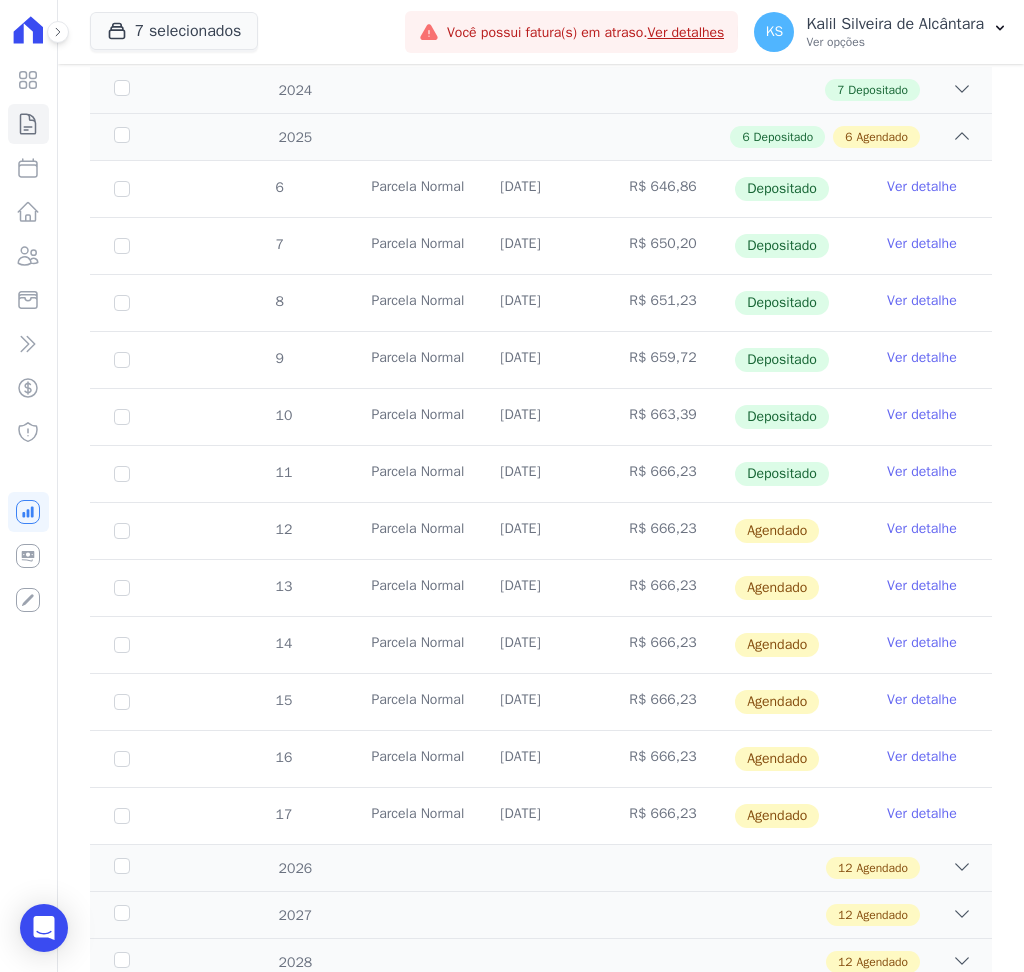 drag, startPoint x: 634, startPoint y: 537, endPoint x: 684, endPoint y: 531, distance: 50.358715 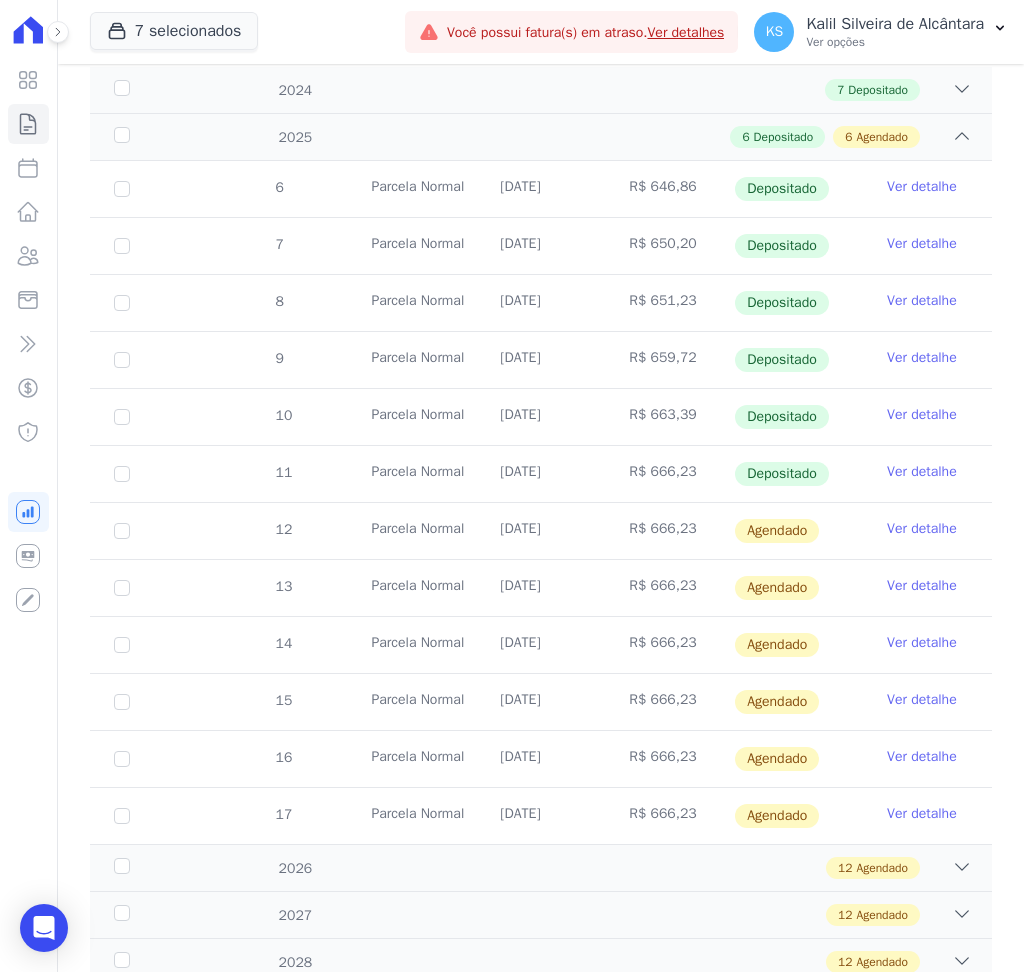 click on "Ver detalhe" at bounding box center (922, 529) 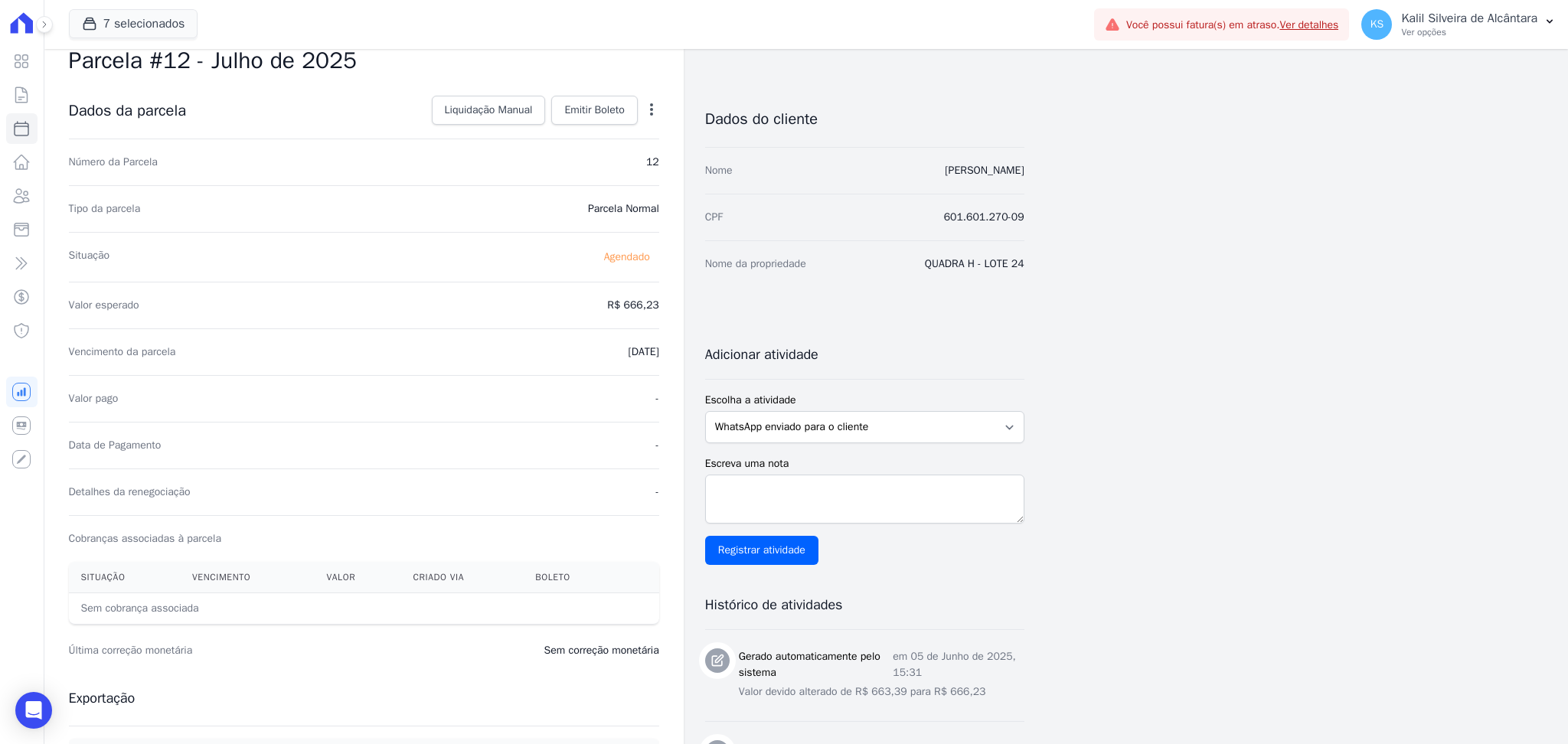 scroll, scrollTop: 0, scrollLeft: 0, axis: both 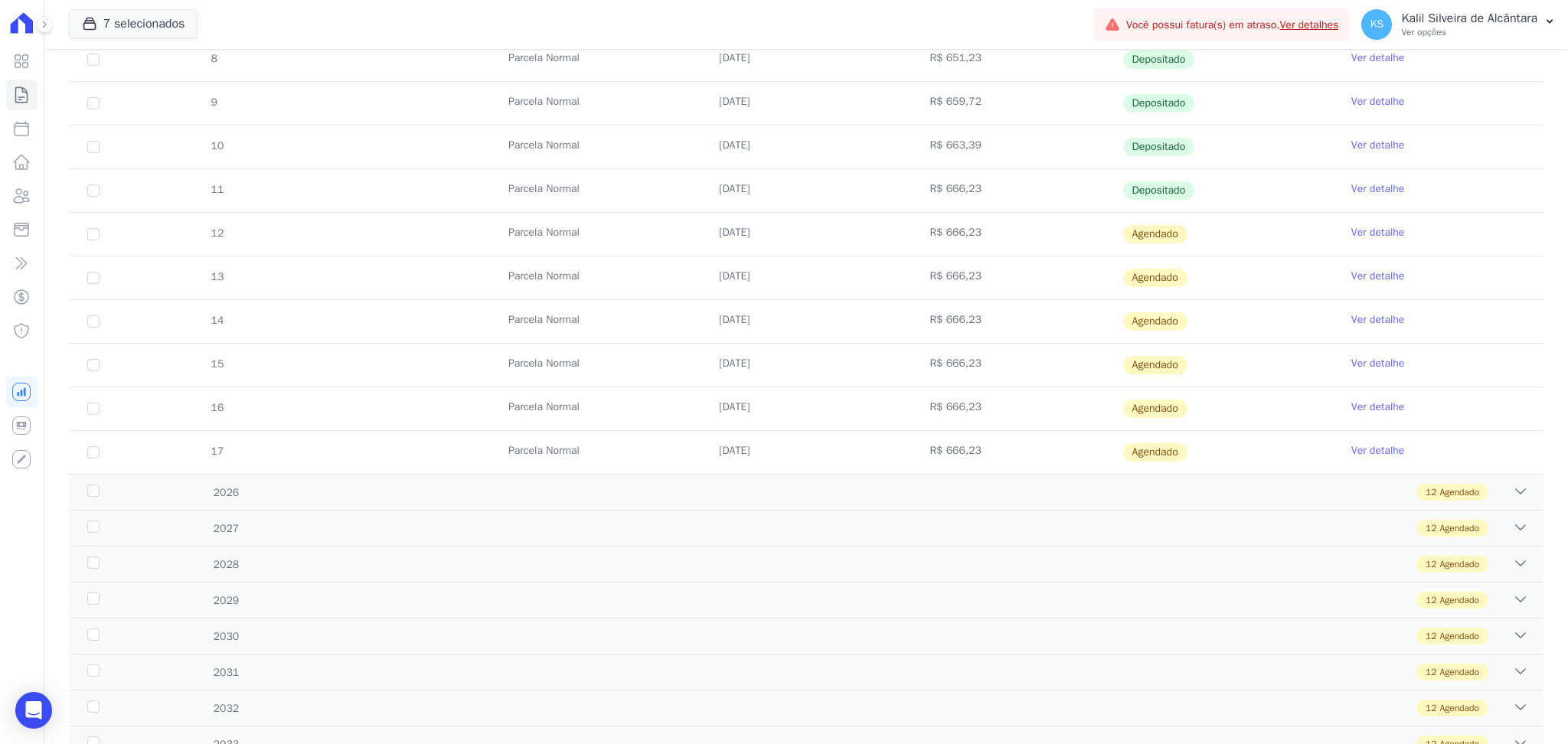 drag, startPoint x: 693, startPoint y: 222, endPoint x: 792, endPoint y: 220, distance: 99.0202 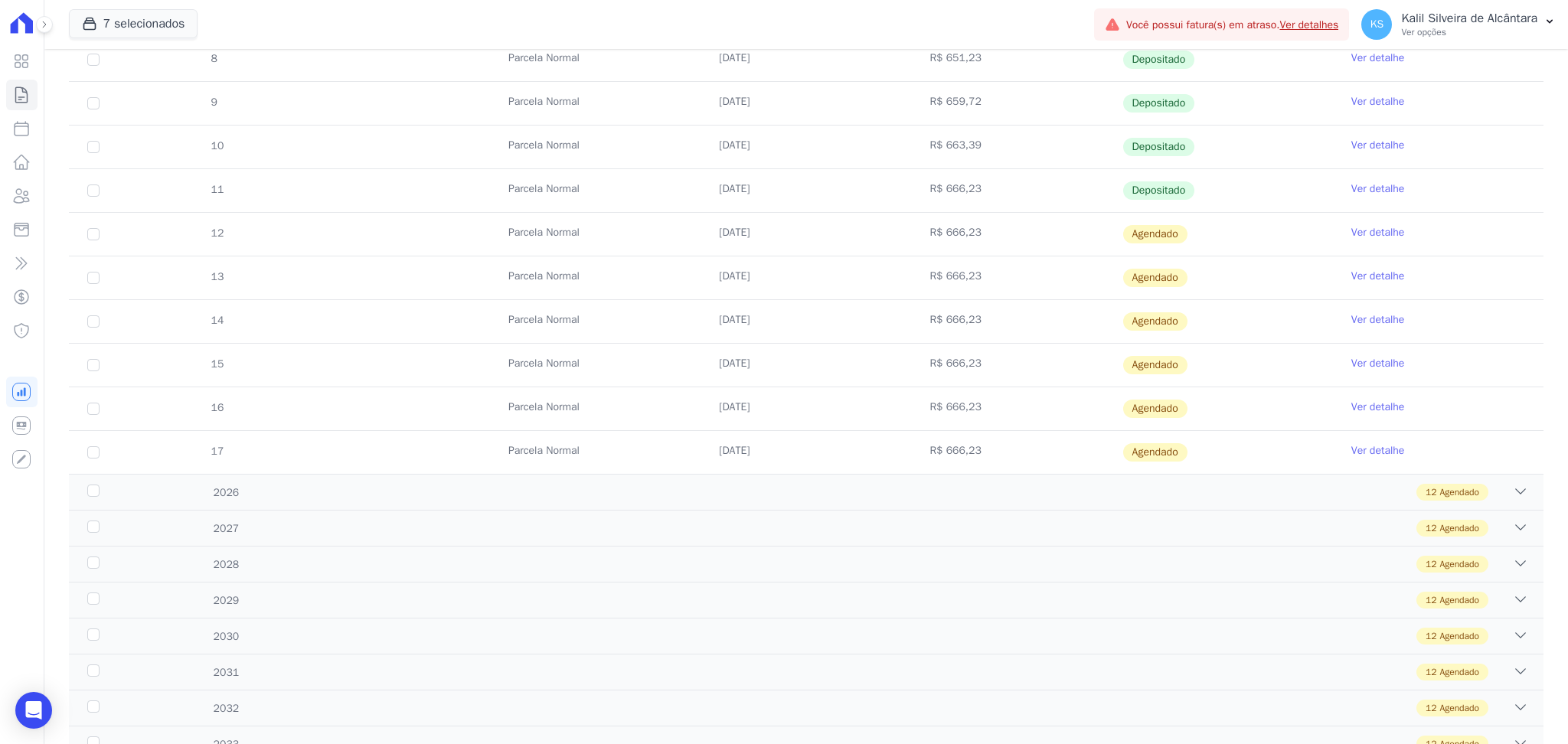 click on "Ver detalhe" at bounding box center [1378, 233] 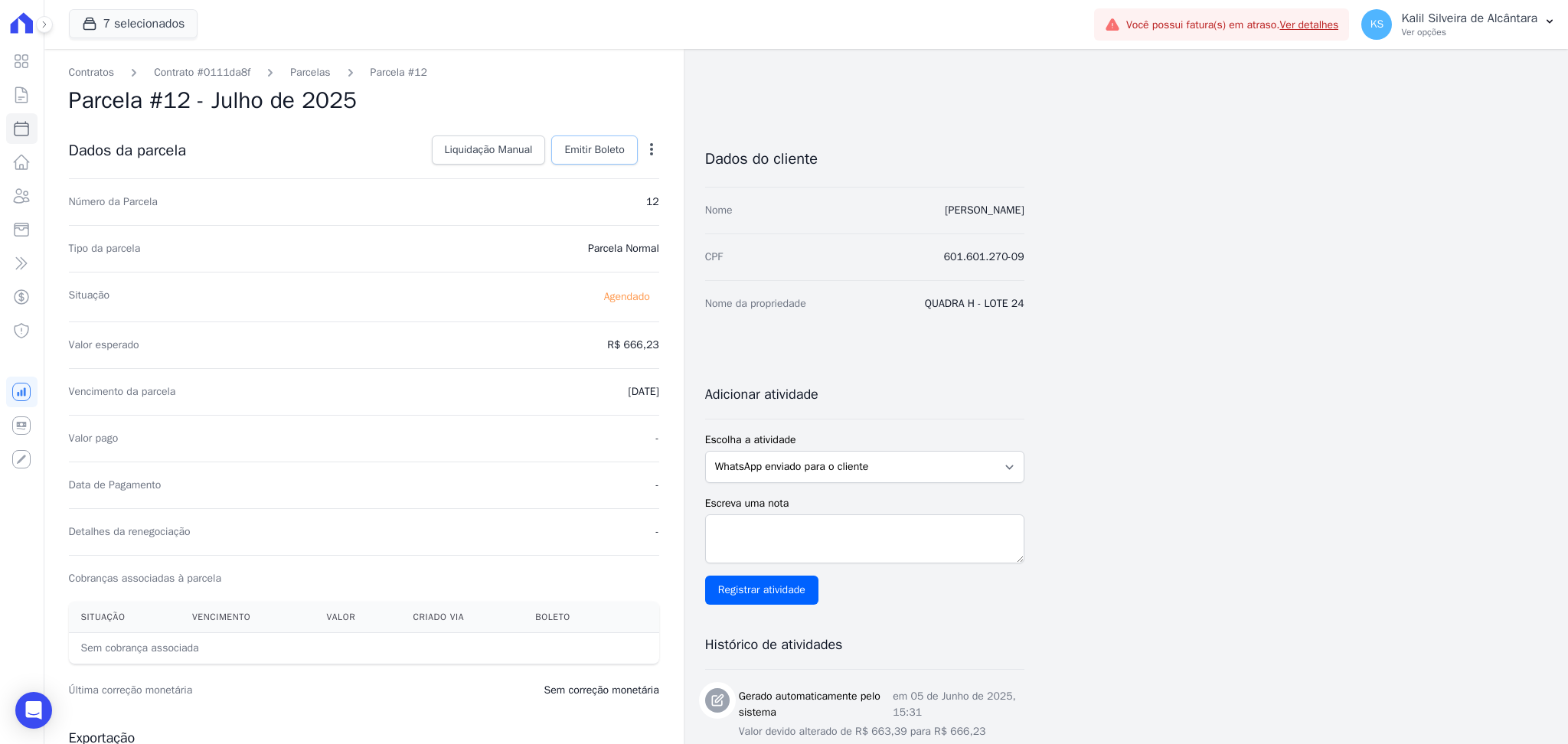 click on "Emitir Boleto" at bounding box center (594, 150) 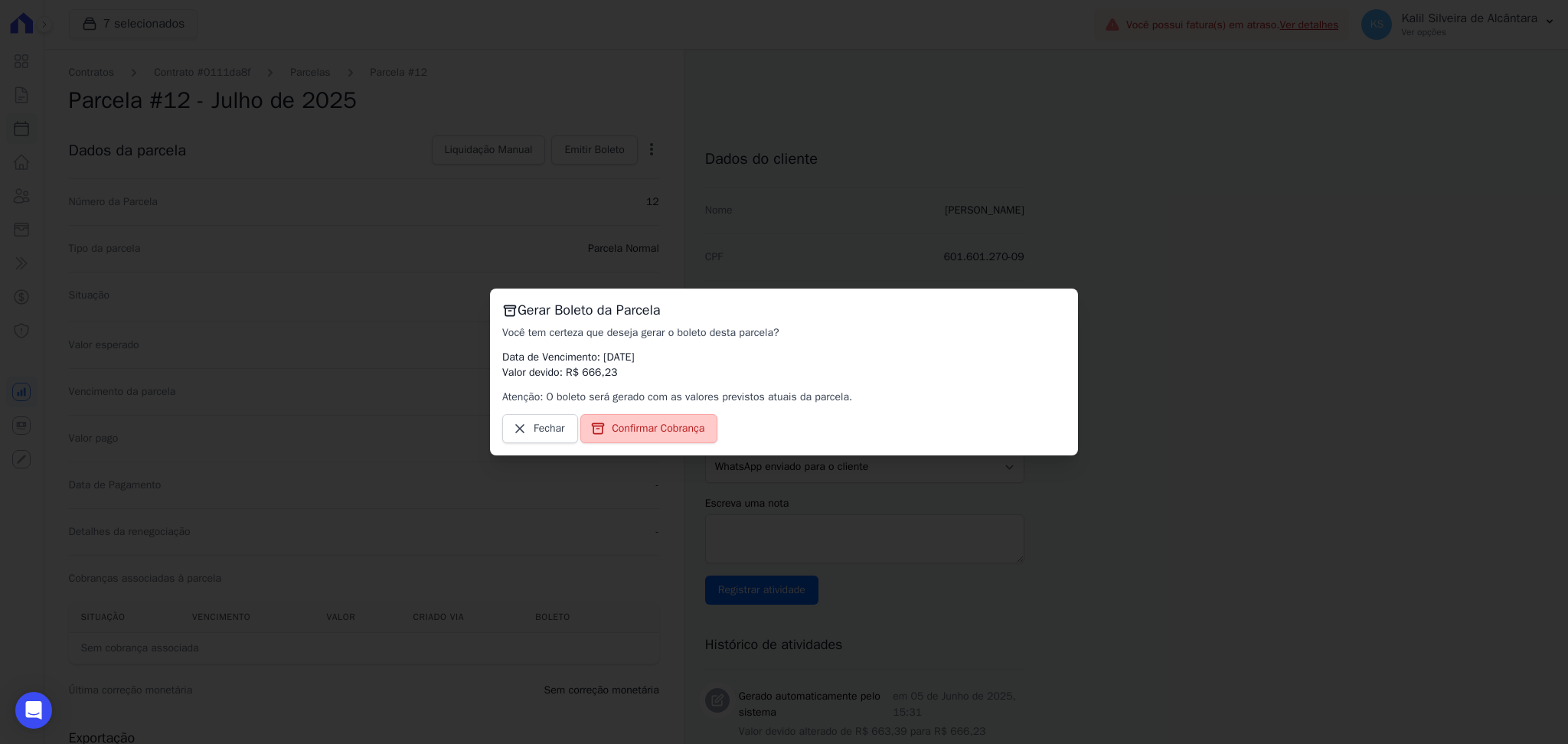 click on "Confirmar Cobrança" at bounding box center (658, 429) 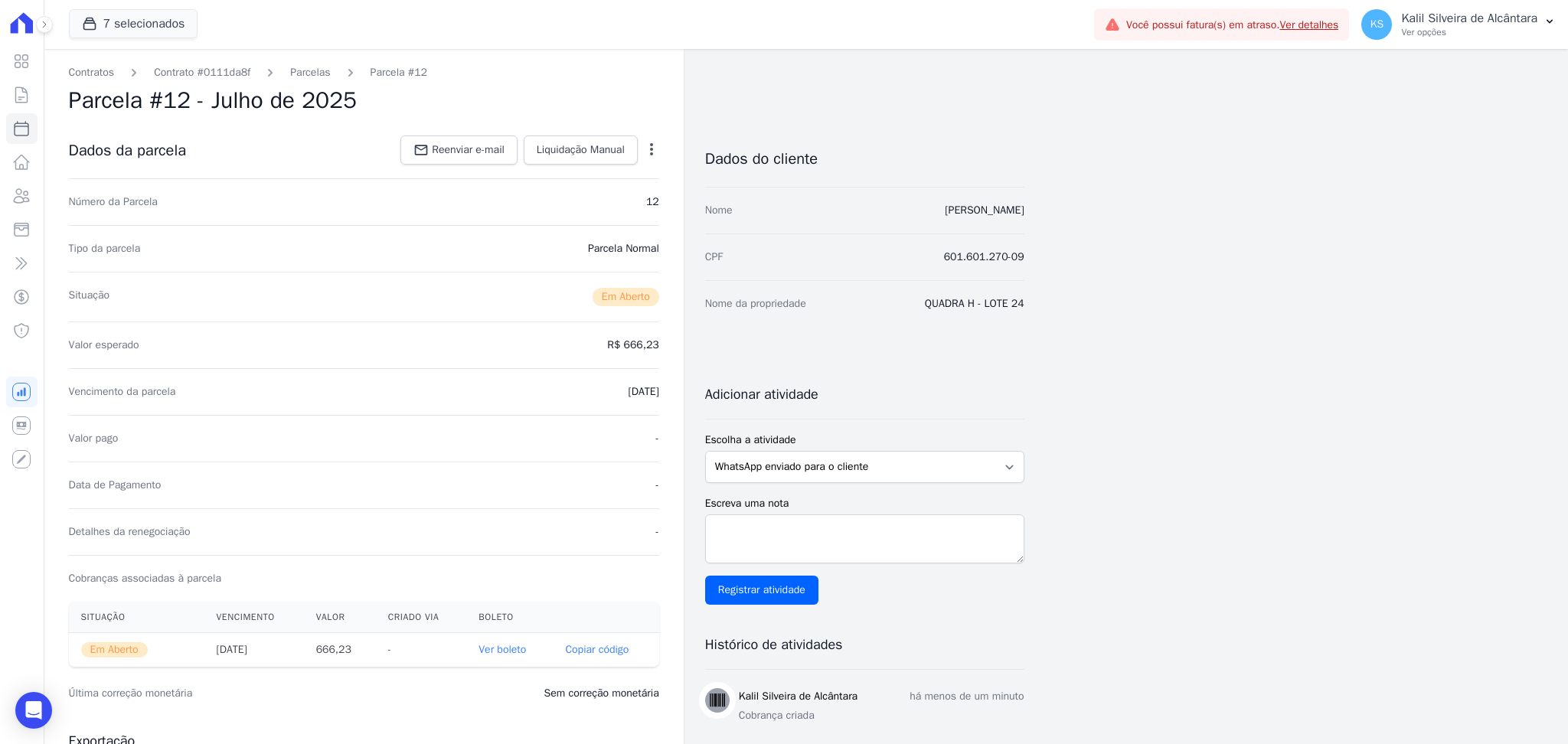 click on "Ver boleto" at bounding box center (502, 649) 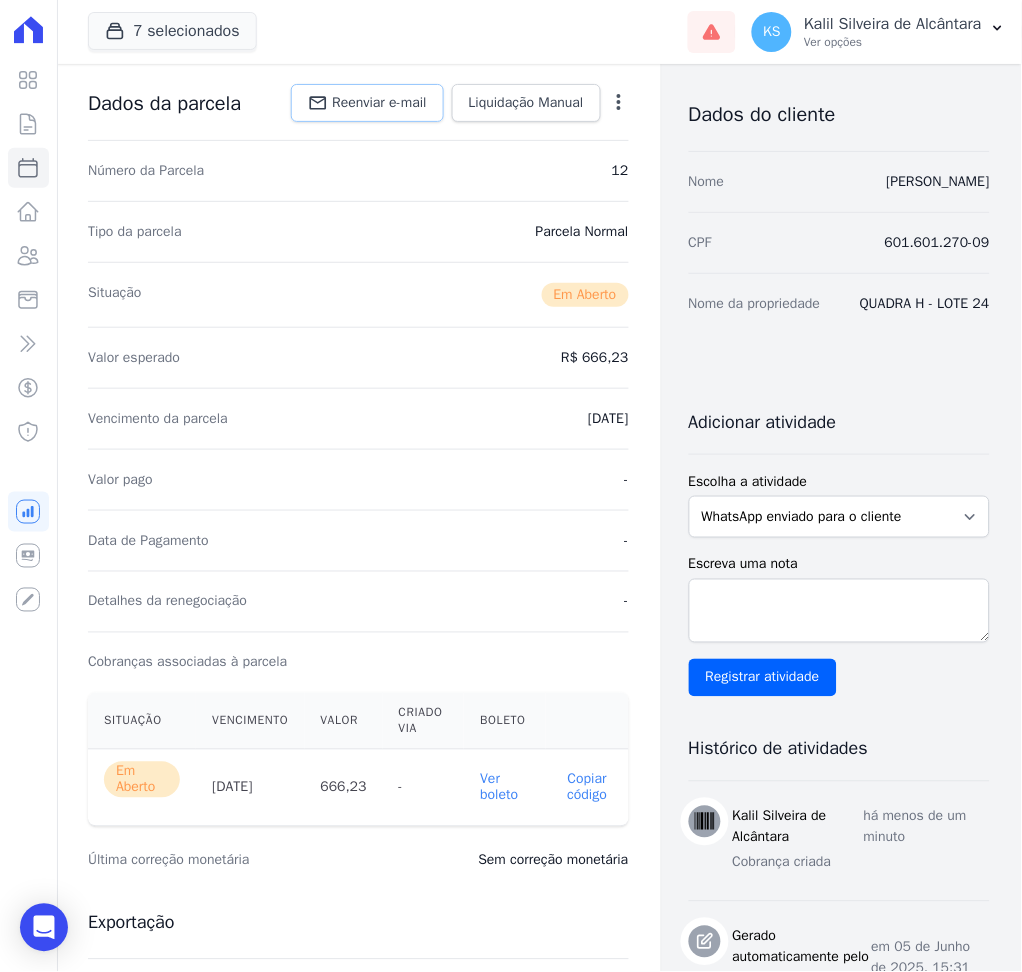 scroll, scrollTop: 0, scrollLeft: 0, axis: both 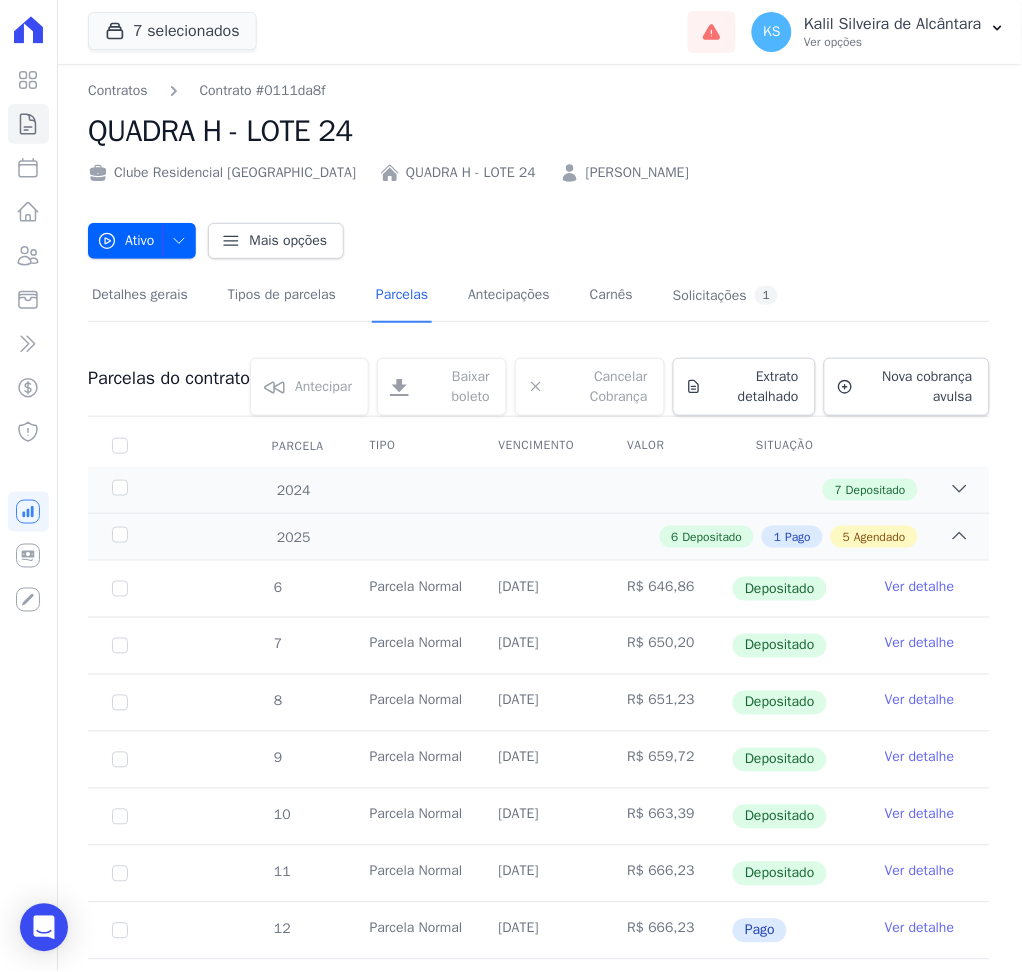 click on "[PERSON_NAME]" at bounding box center (637, 172) 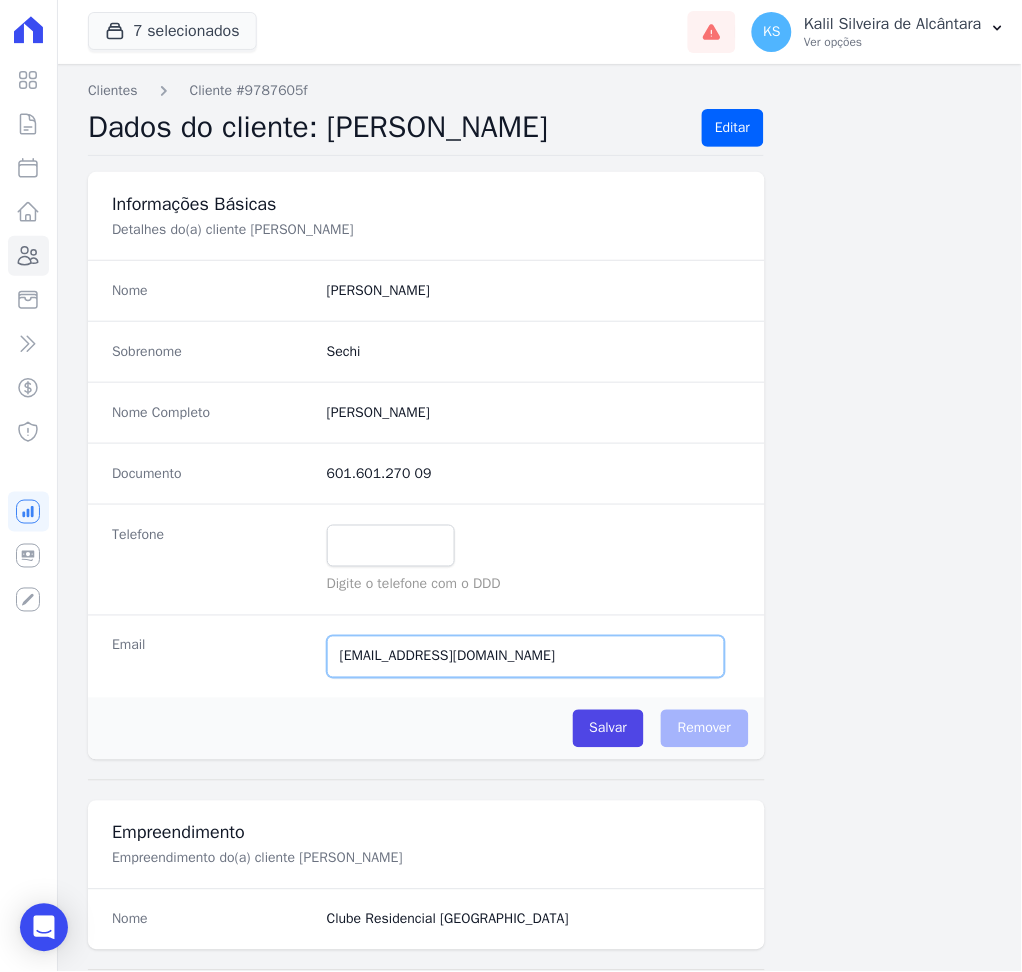 drag, startPoint x: 587, startPoint y: 644, endPoint x: 296, endPoint y: 684, distance: 293.73627 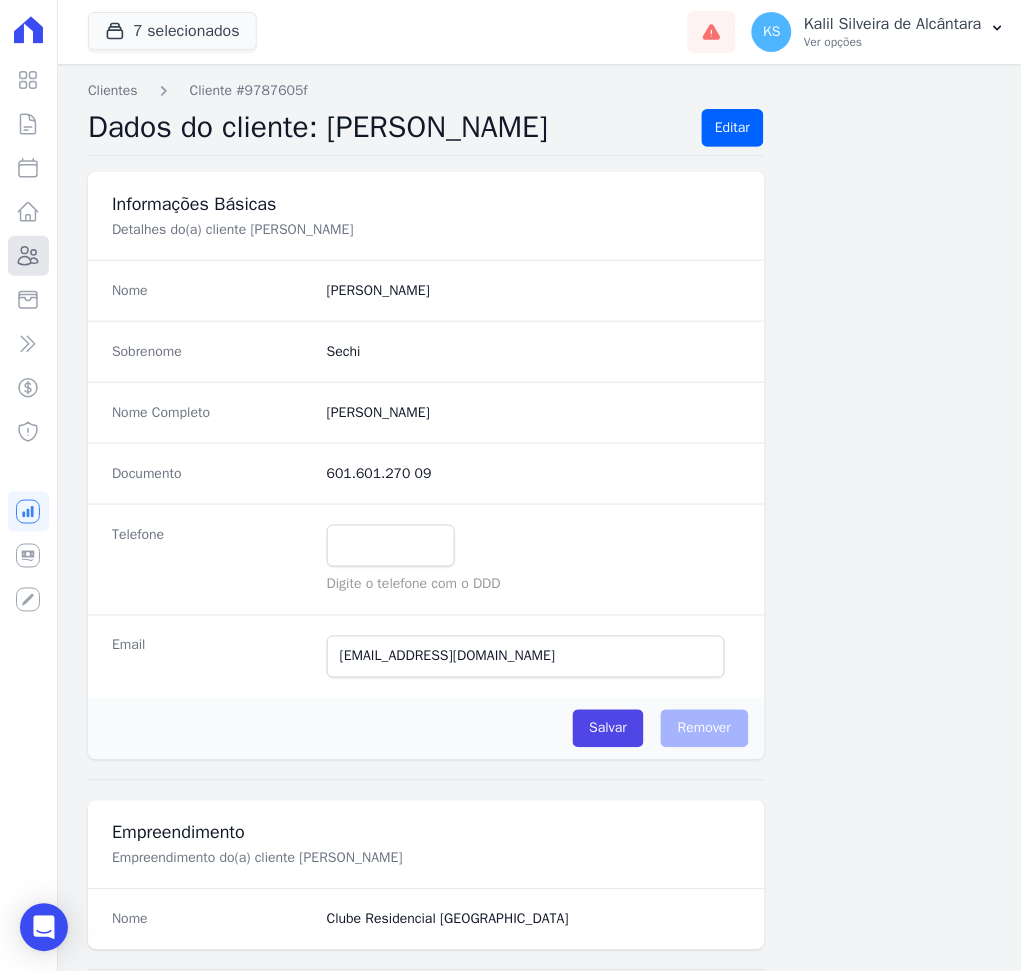 click on "Clientes" at bounding box center [28, 256] 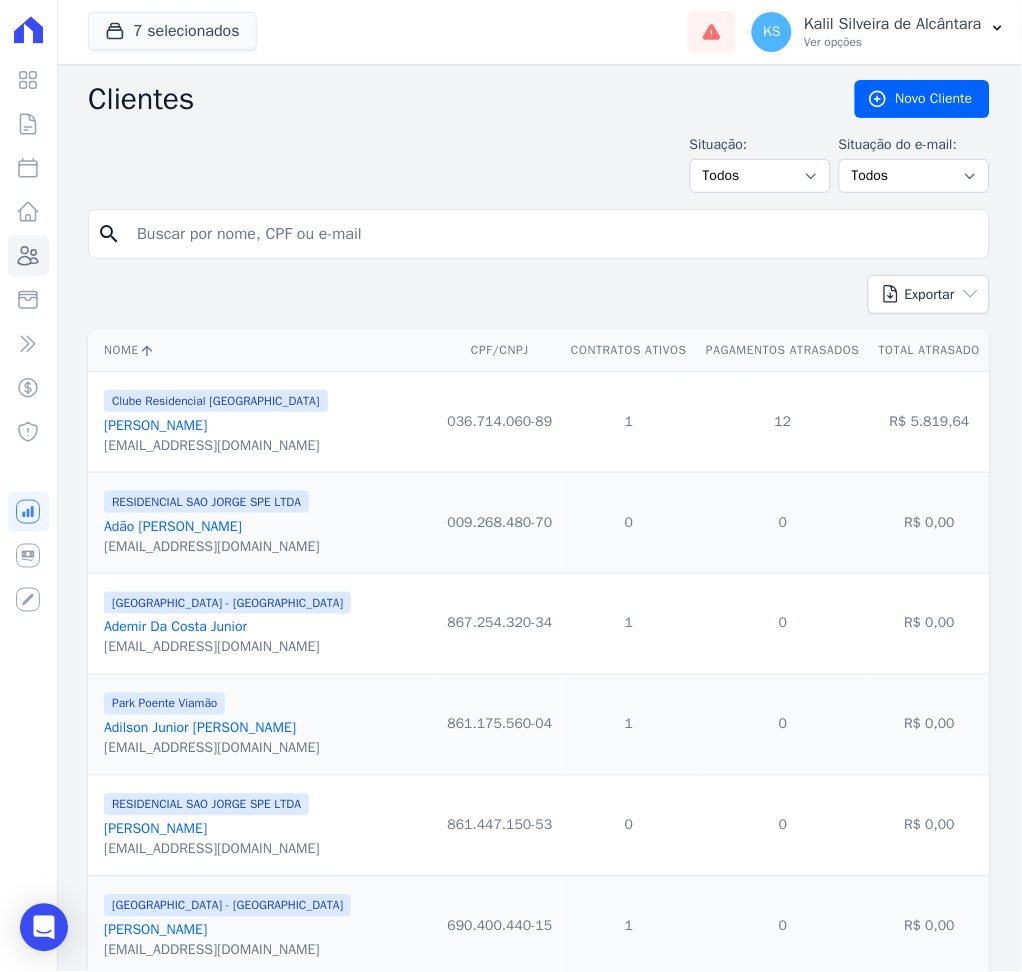 click at bounding box center [553, 234] 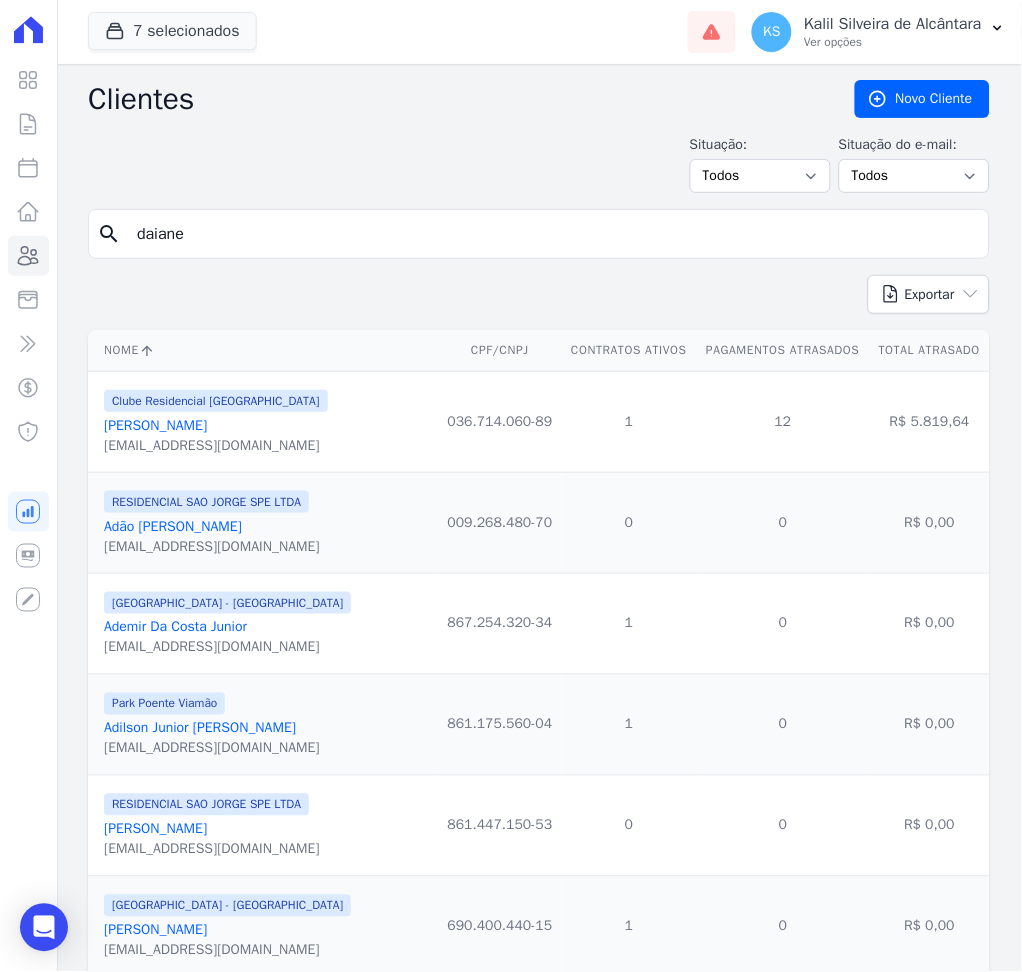 type on "[PERSON_NAME]" 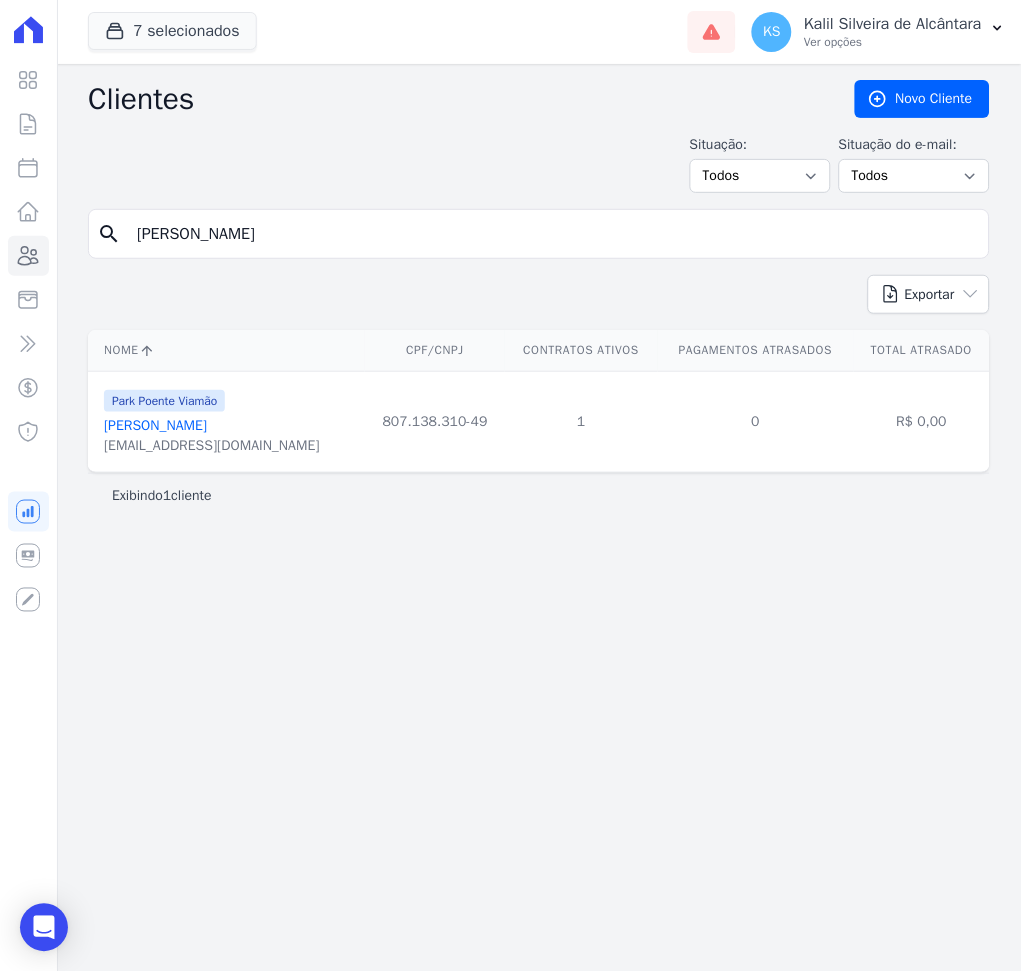 click on "[PERSON_NAME]" at bounding box center (155, 425) 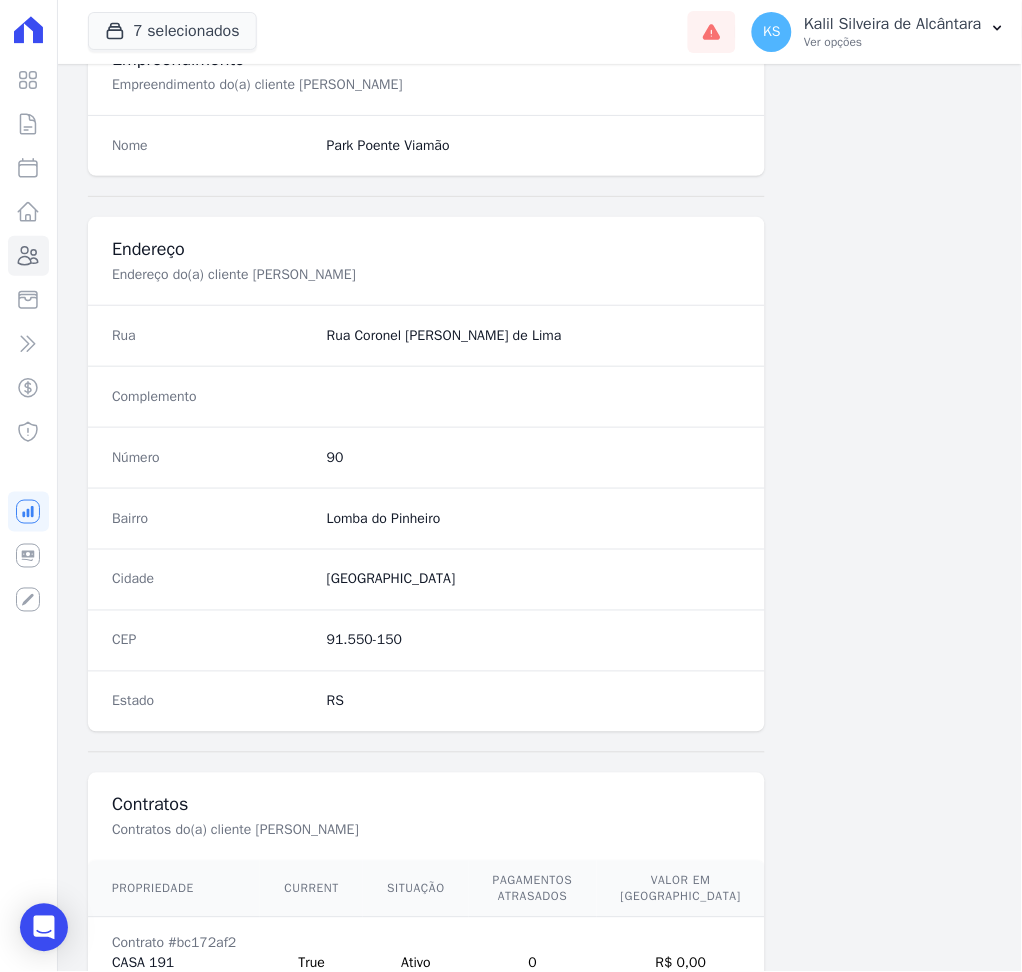 scroll, scrollTop: 916, scrollLeft: 0, axis: vertical 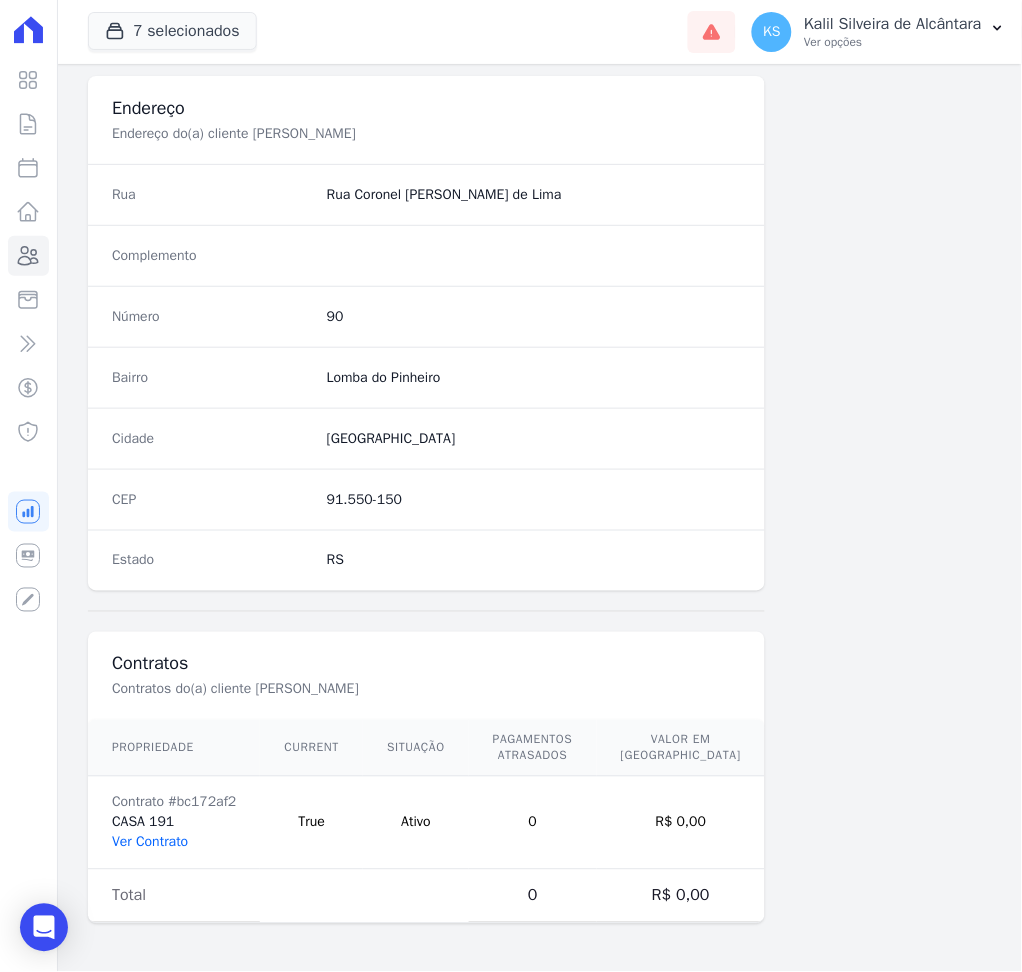 click on "Ver Contrato" at bounding box center (150, 842) 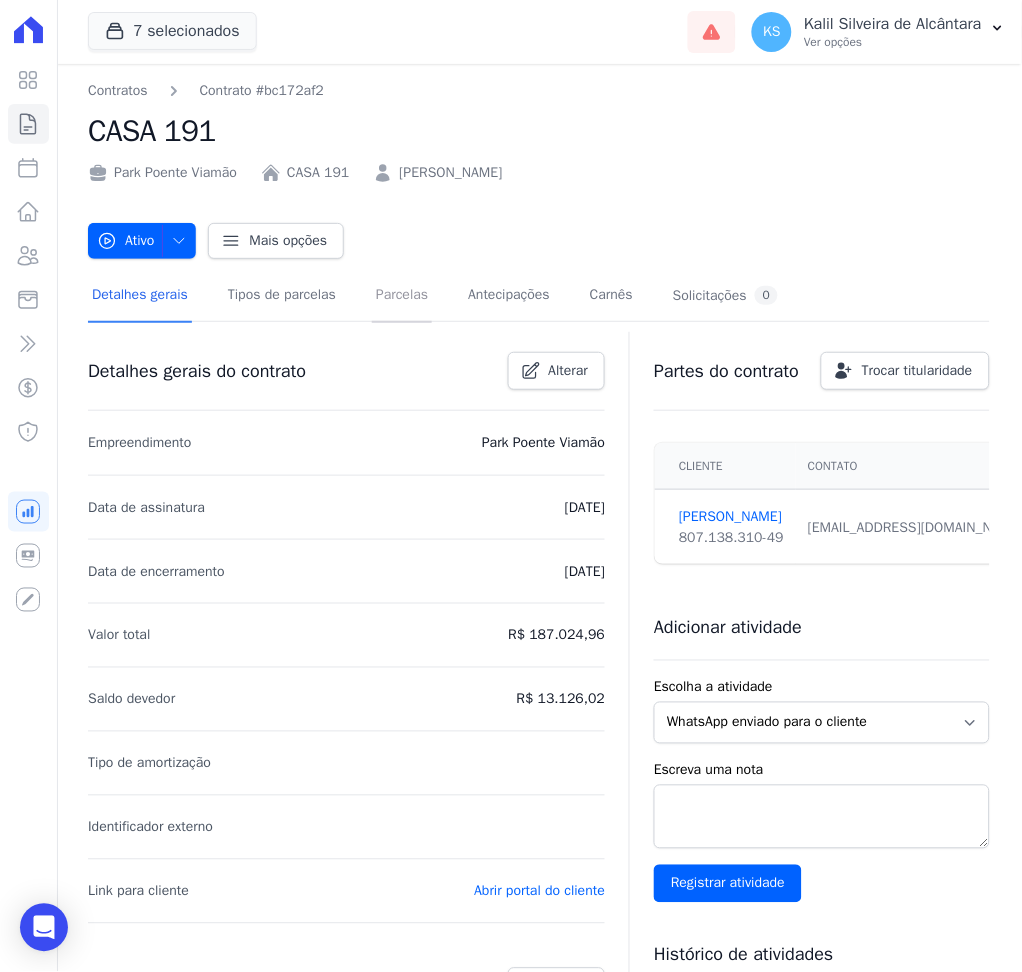 click on "Parcelas" at bounding box center [402, 296] 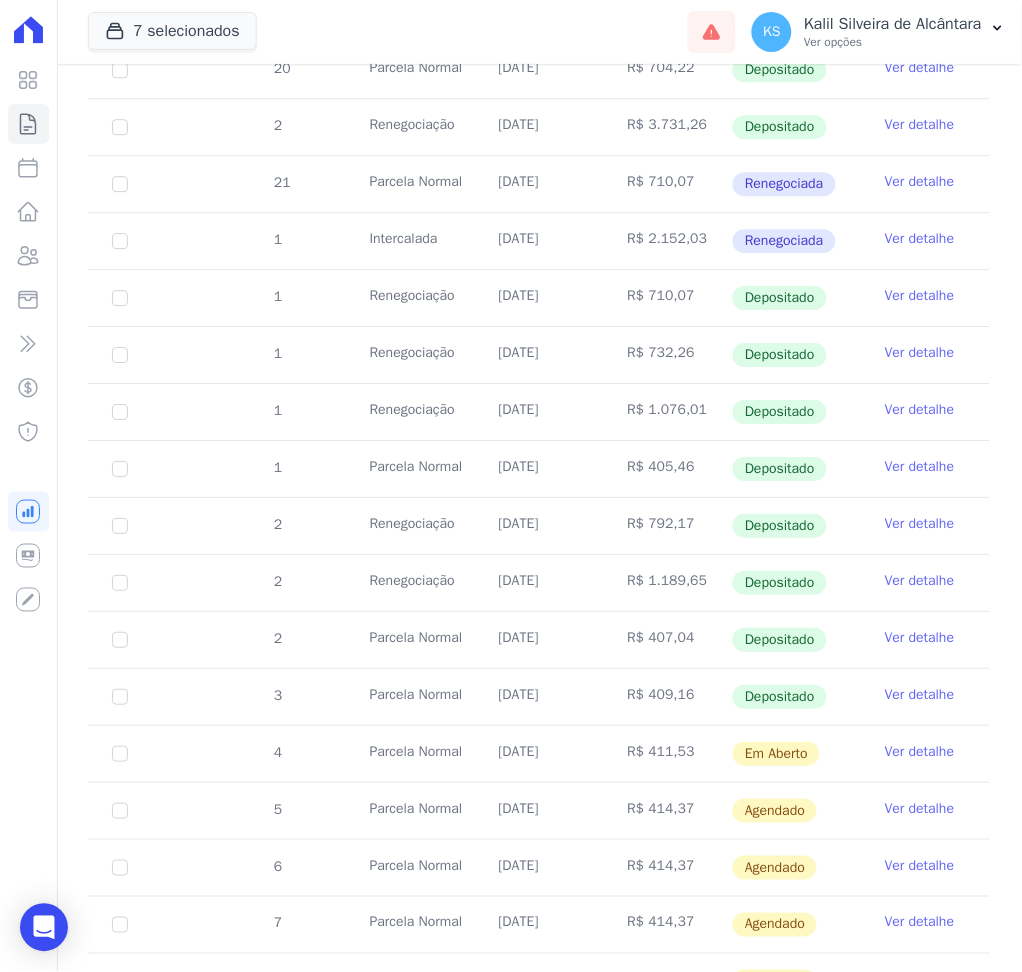 scroll, scrollTop: 933, scrollLeft: 0, axis: vertical 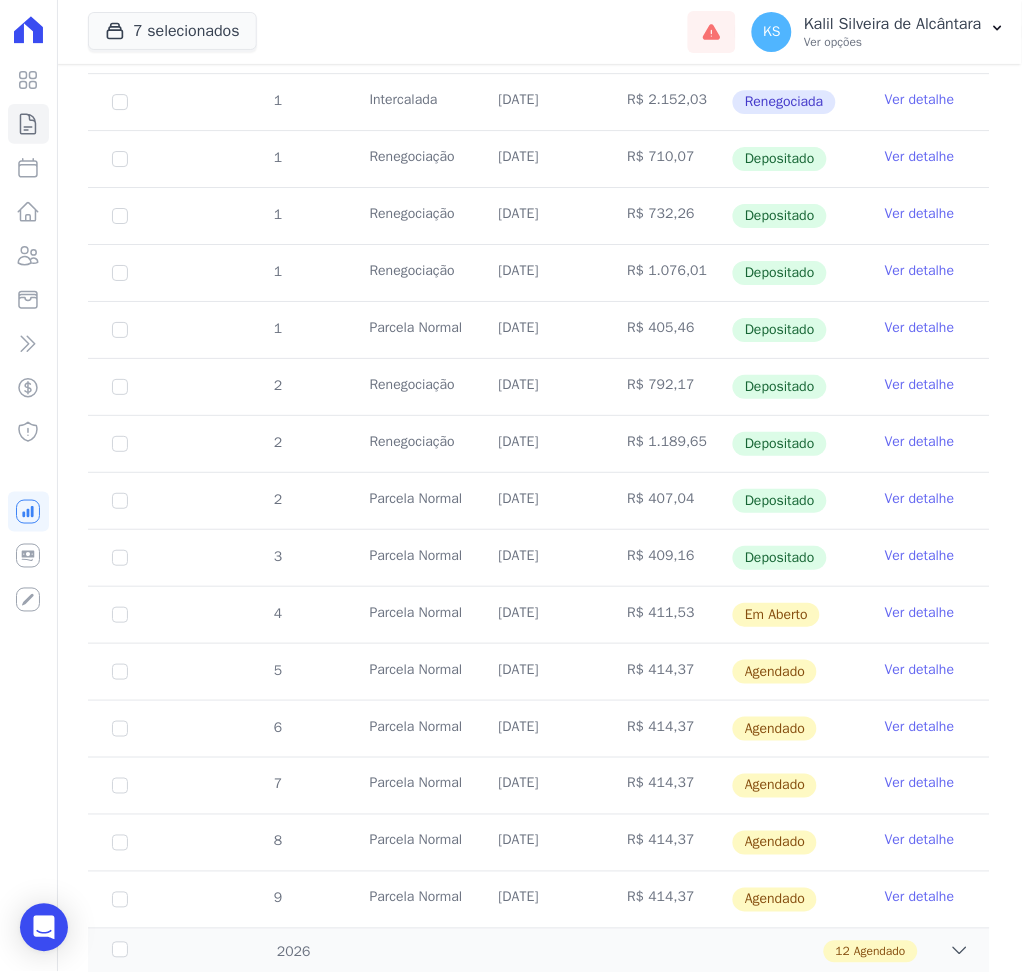 click on "Ver detalhe" at bounding box center [920, 613] 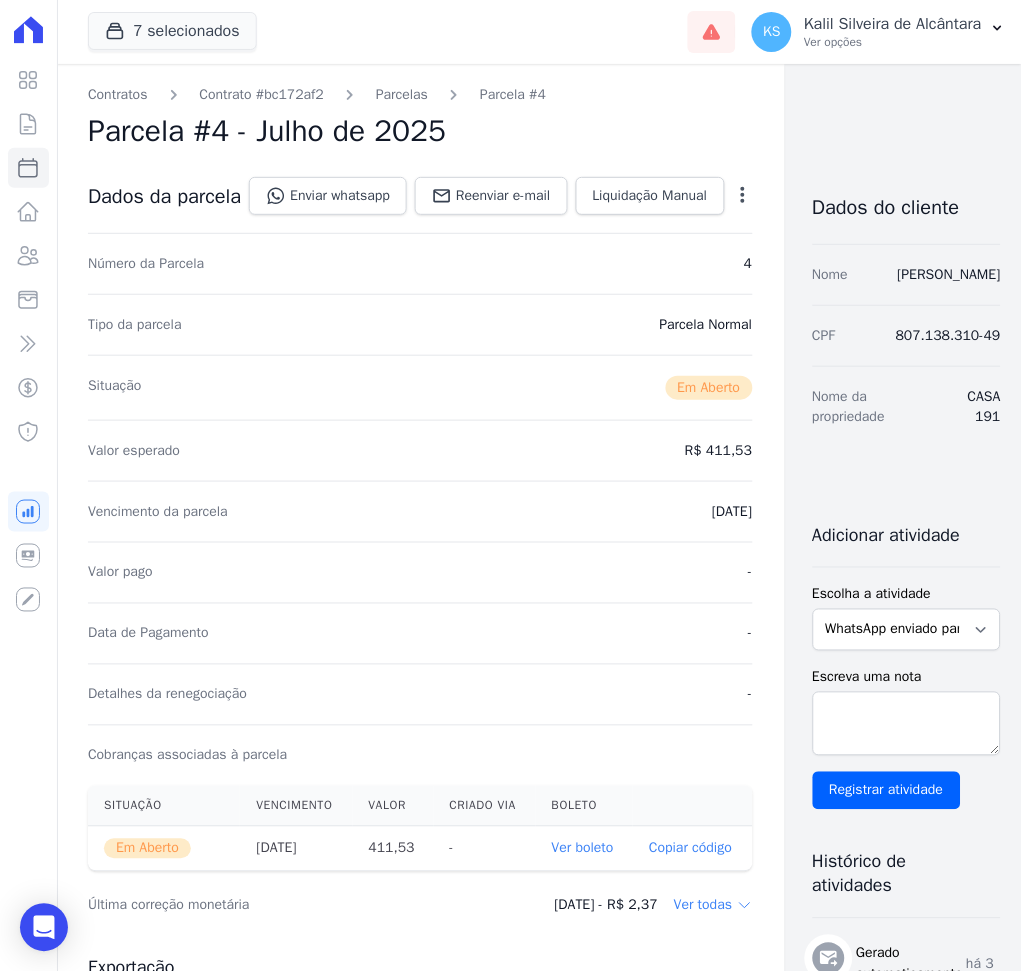 click on "Open options" at bounding box center [743, 198] 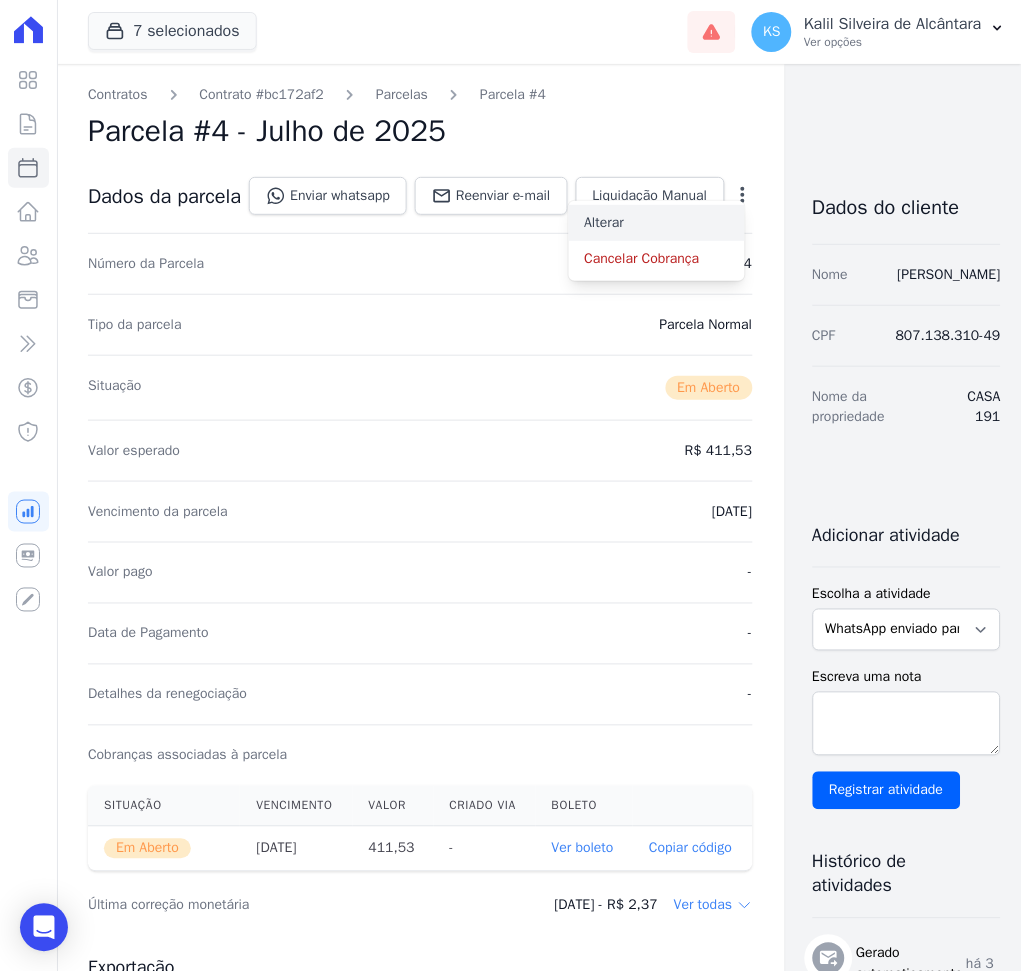 click on "Alterar" at bounding box center (657, 223) 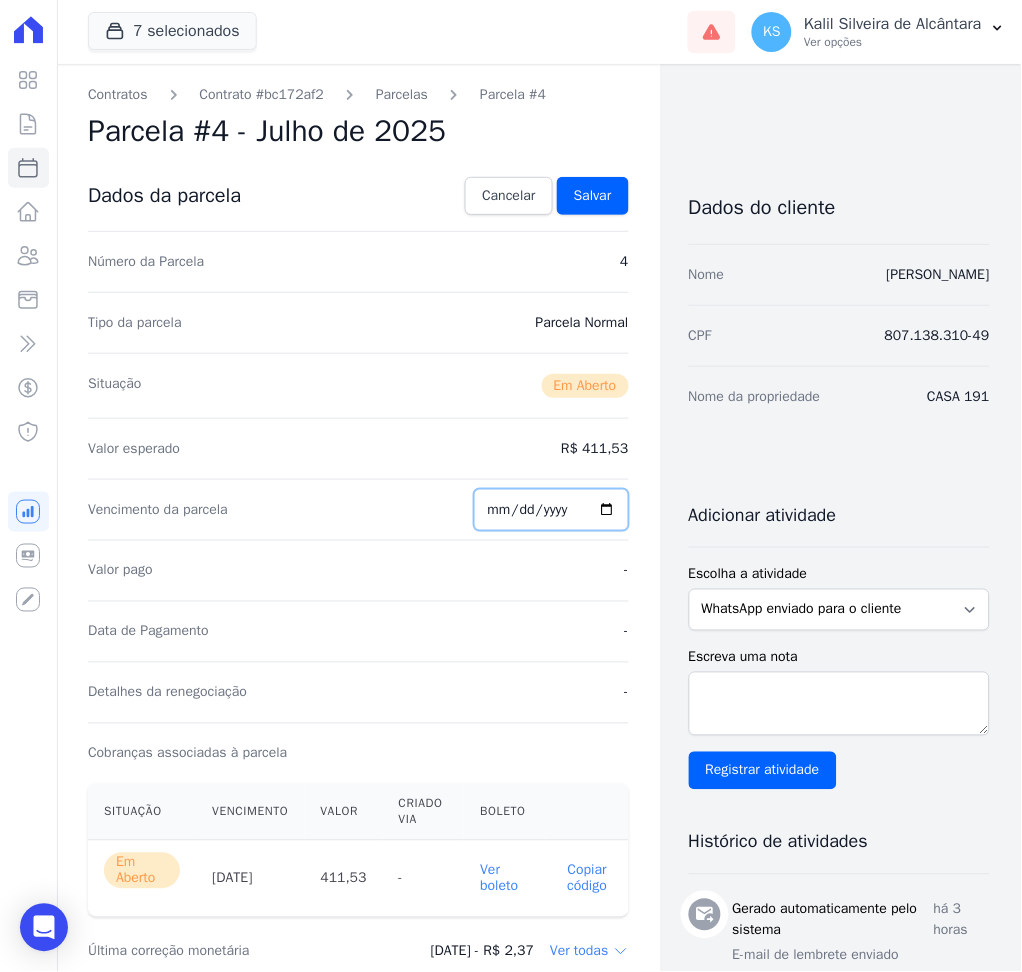 click on "[DATE]" at bounding box center (551, 510) 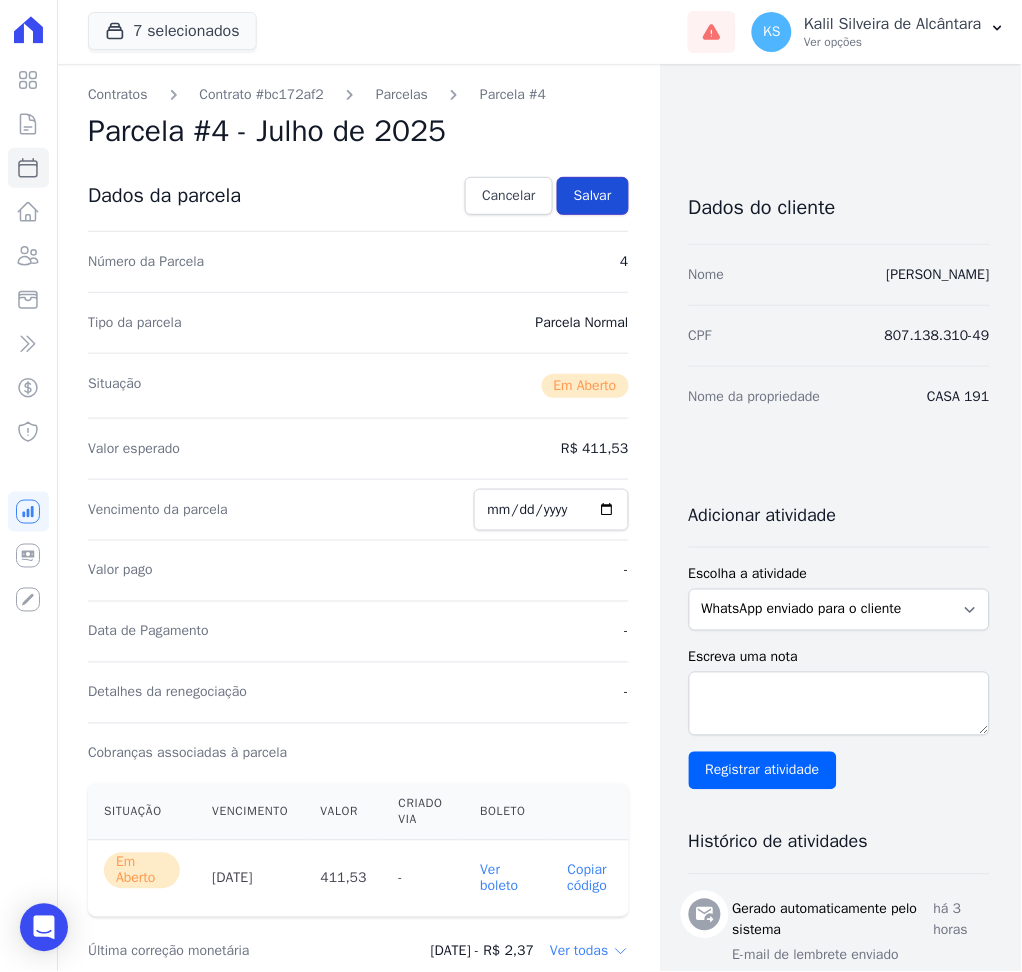 click on "Salvar" at bounding box center [593, 196] 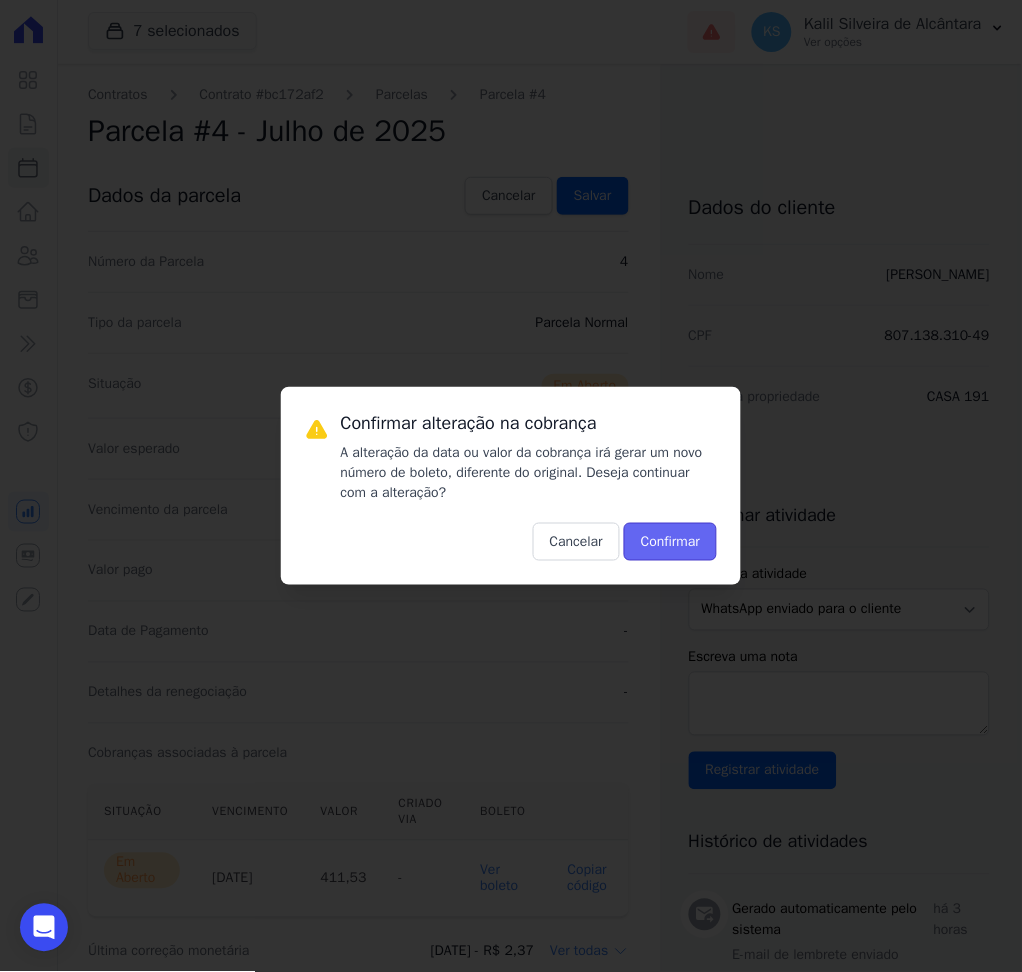 click on "Confirmar" at bounding box center (670, 542) 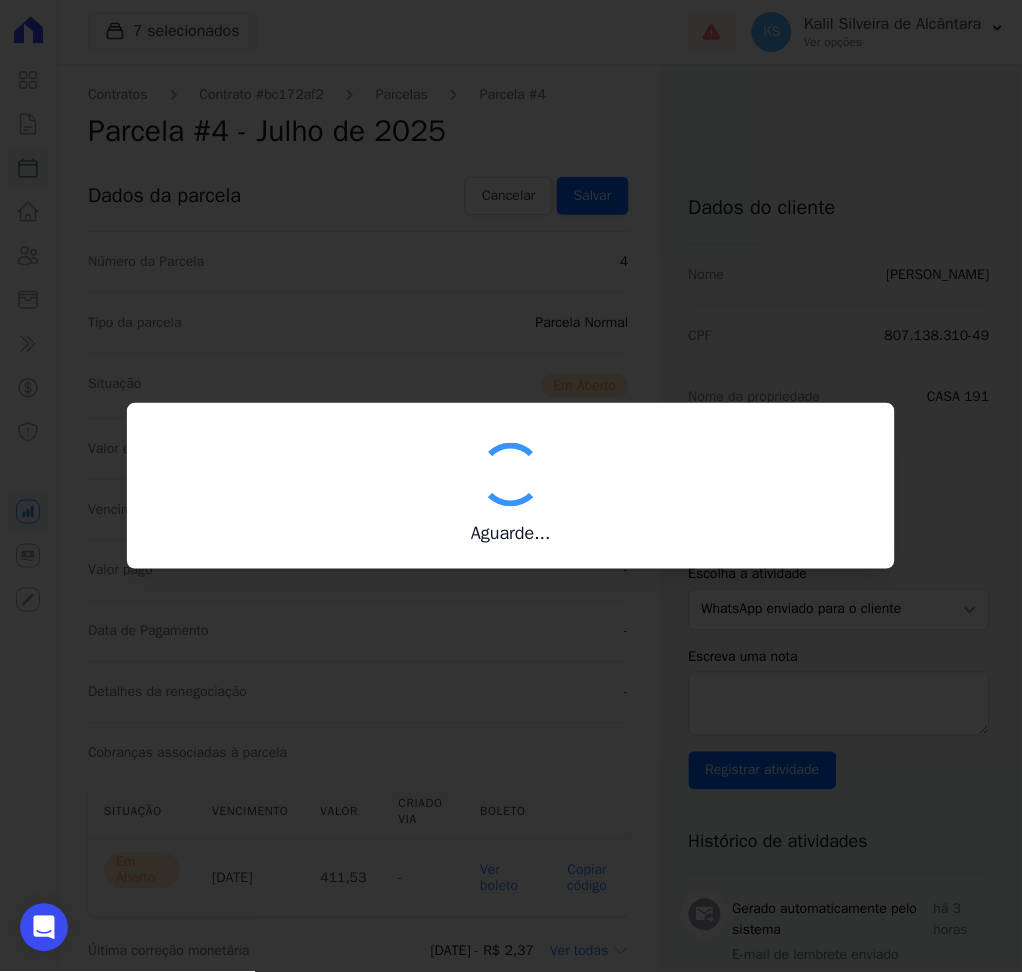 type on "00190000090335103300000615946175211380000041153" 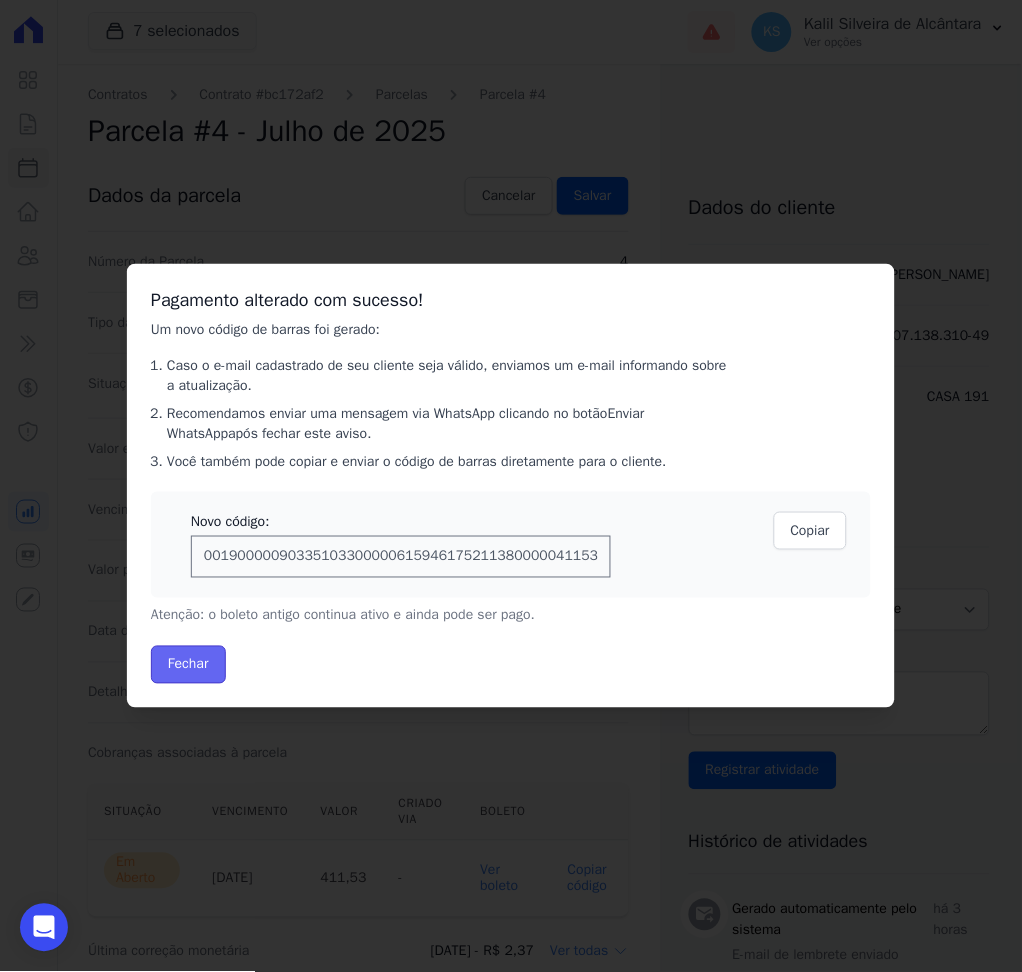 click on "Fechar" at bounding box center (188, 665) 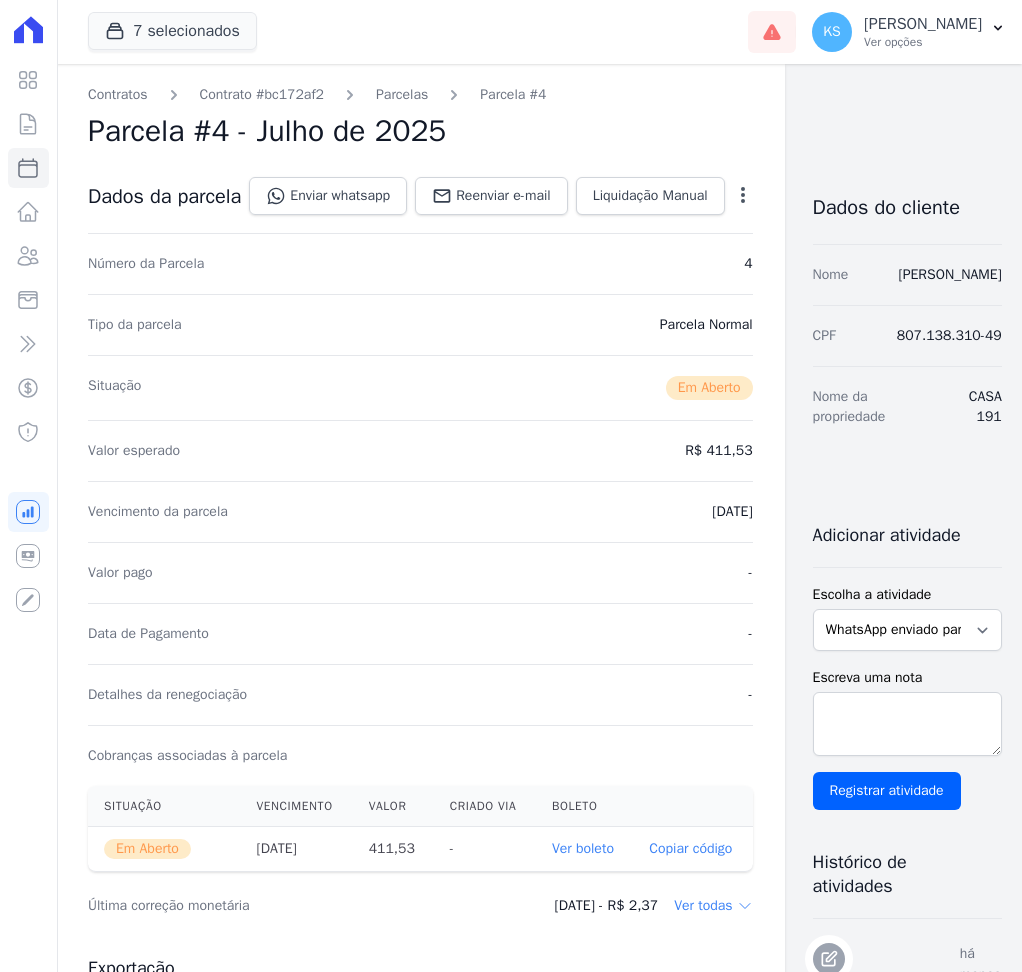 scroll, scrollTop: 0, scrollLeft: 0, axis: both 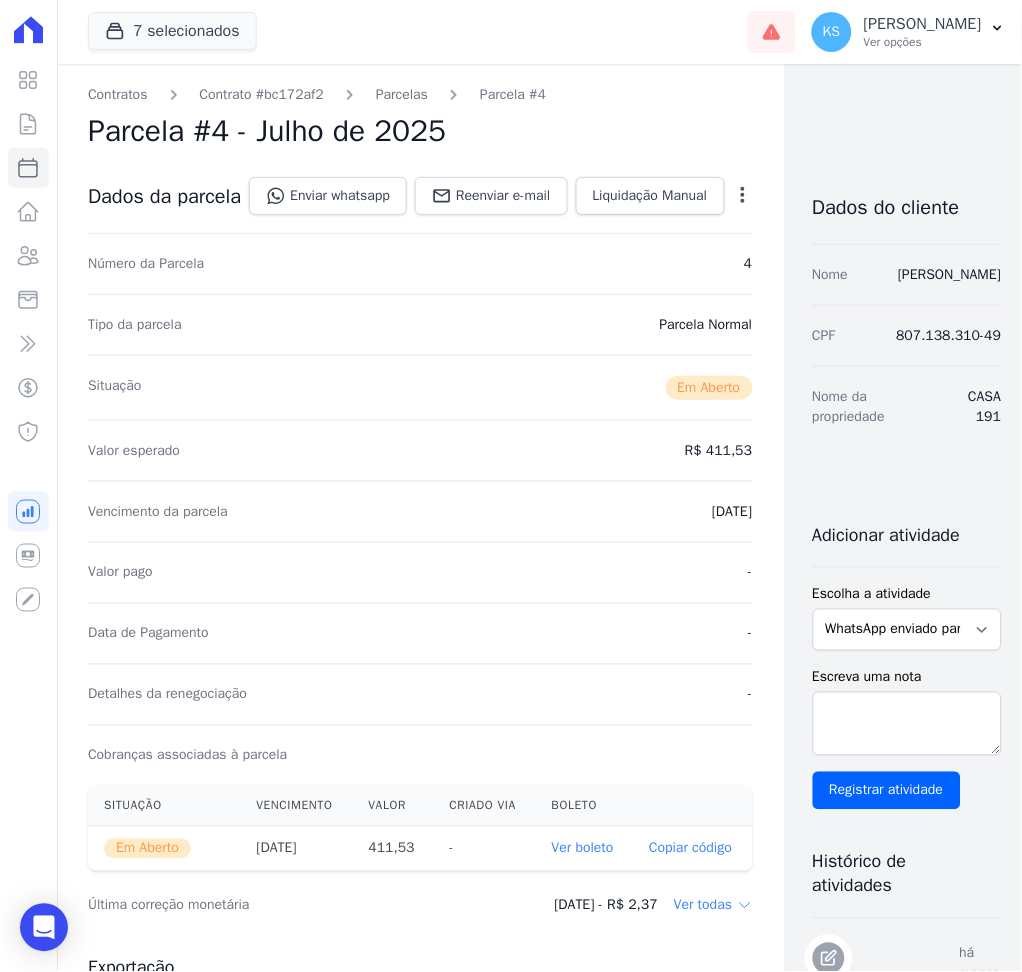 click on "Ver boleto" at bounding box center [583, 848] 